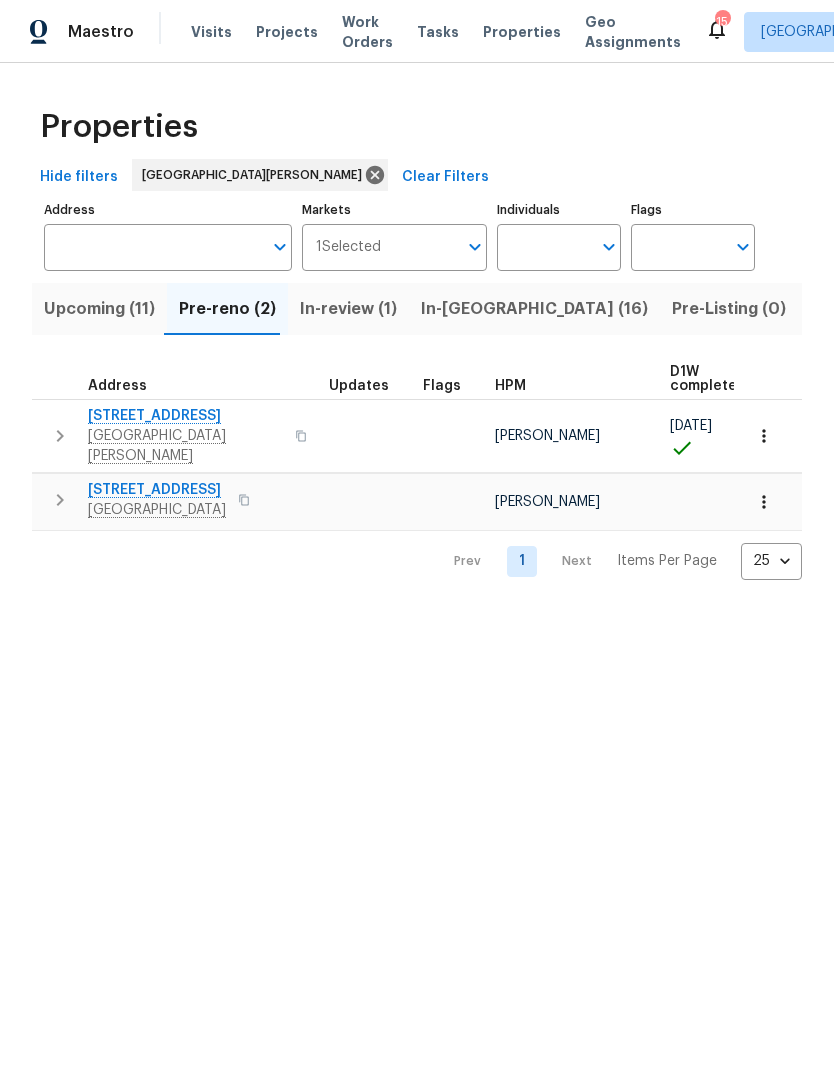 scroll, scrollTop: 0, scrollLeft: 0, axis: both 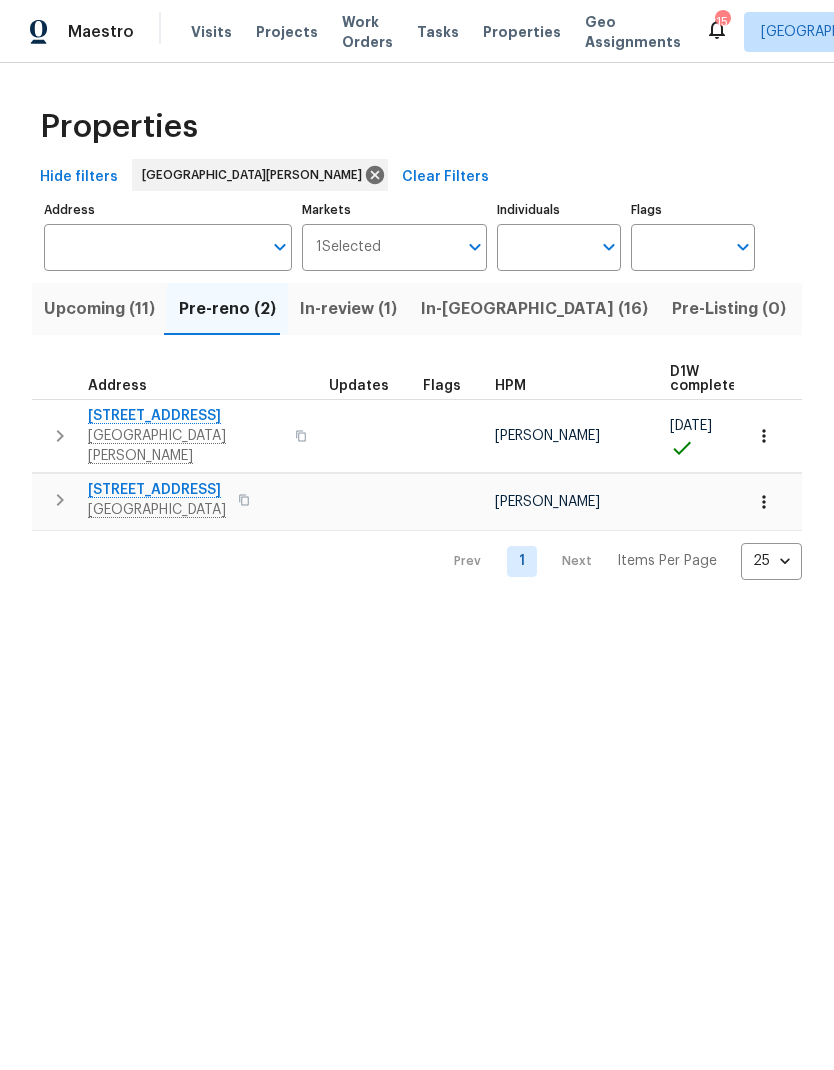 click on "In-reno (16)" at bounding box center (534, 309) 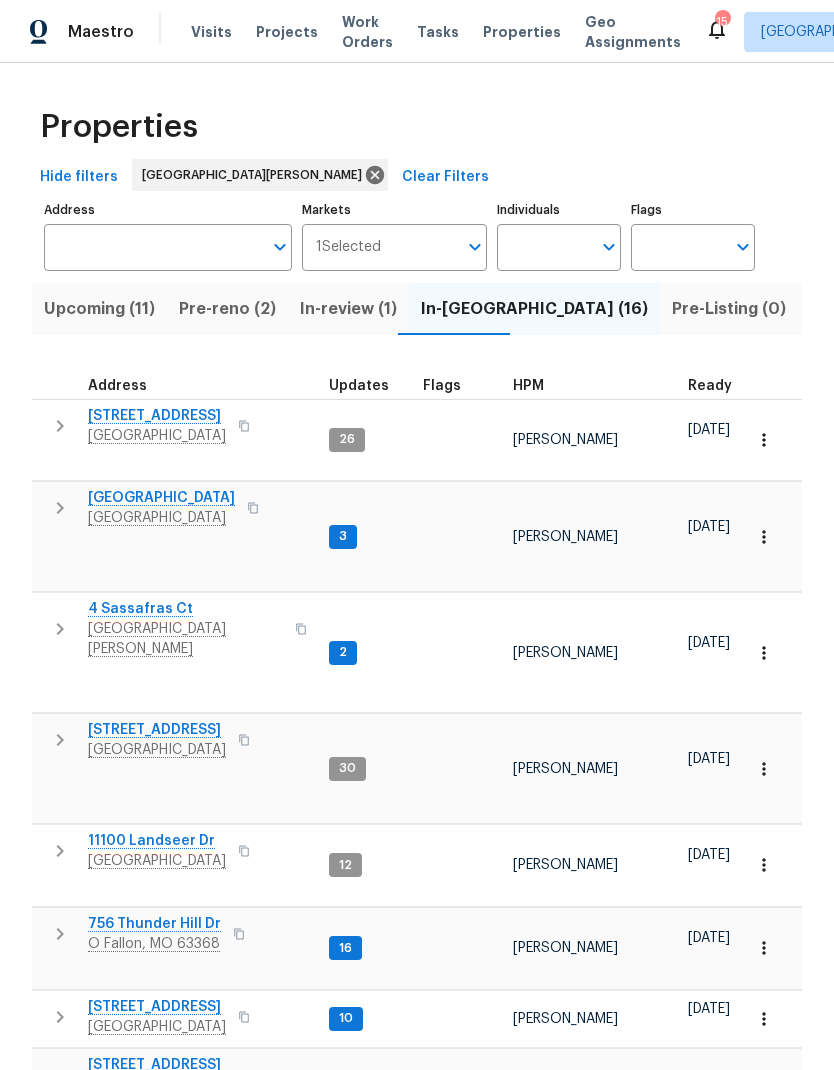 scroll, scrollTop: 16, scrollLeft: 0, axis: vertical 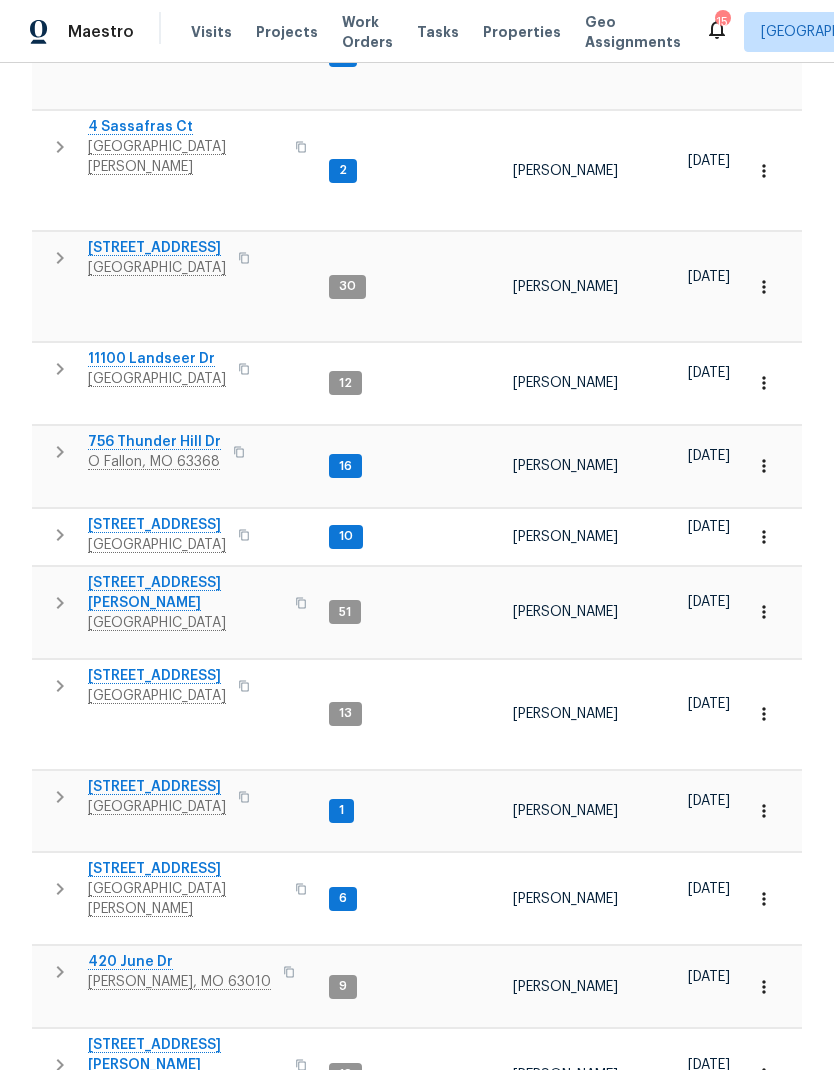click 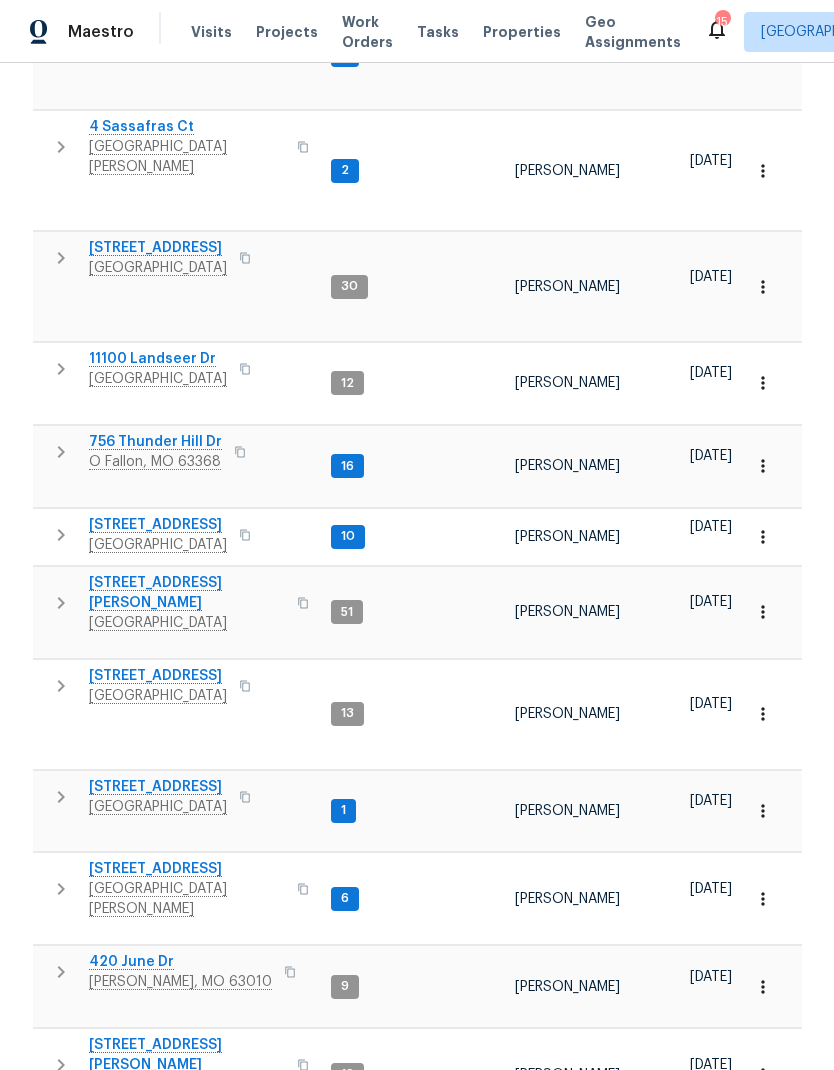click on "Lockbox" at bounding box center [130, 1282] 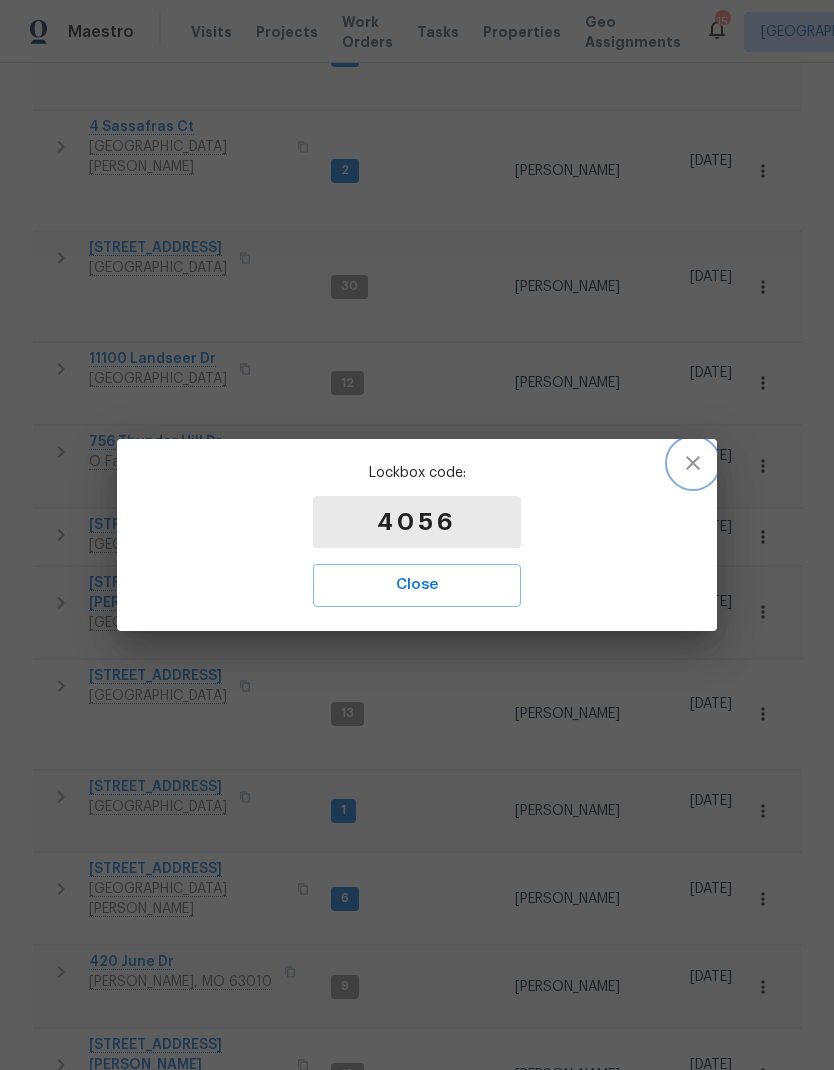 click 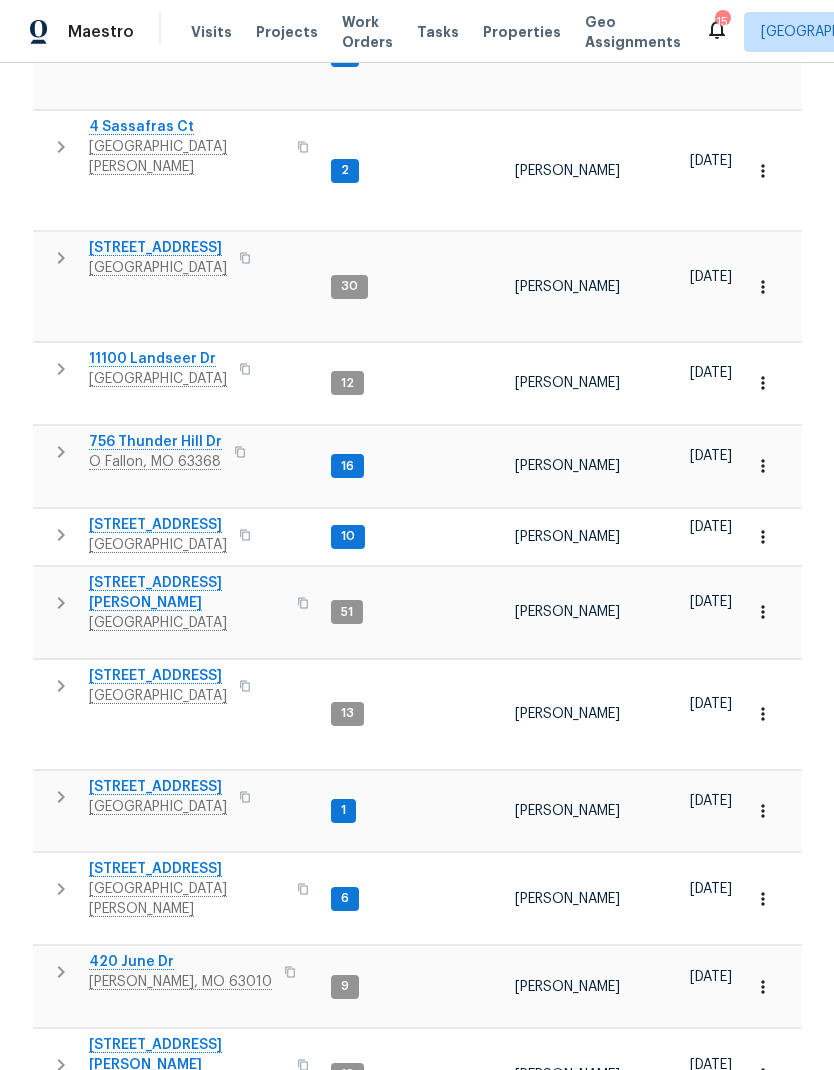 click on "12 [PERSON_NAME] Dr" at bounding box center [187, 1139] 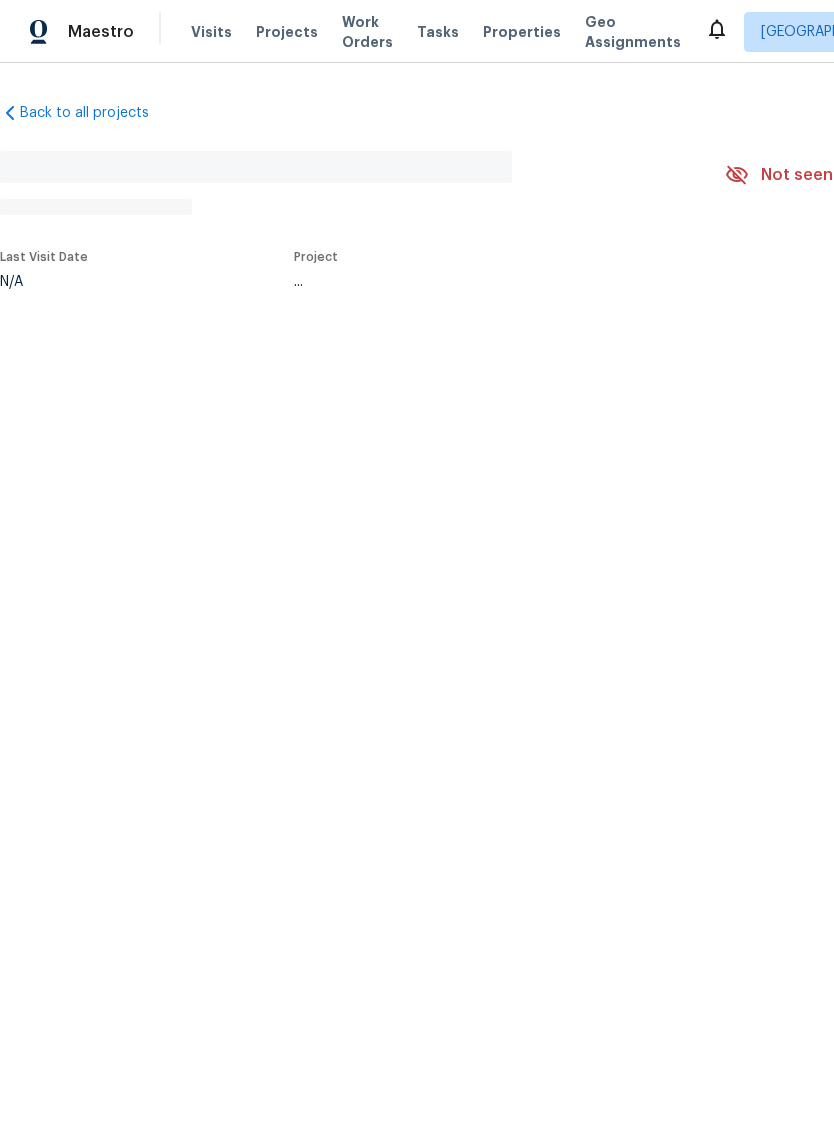 scroll, scrollTop: 0, scrollLeft: 0, axis: both 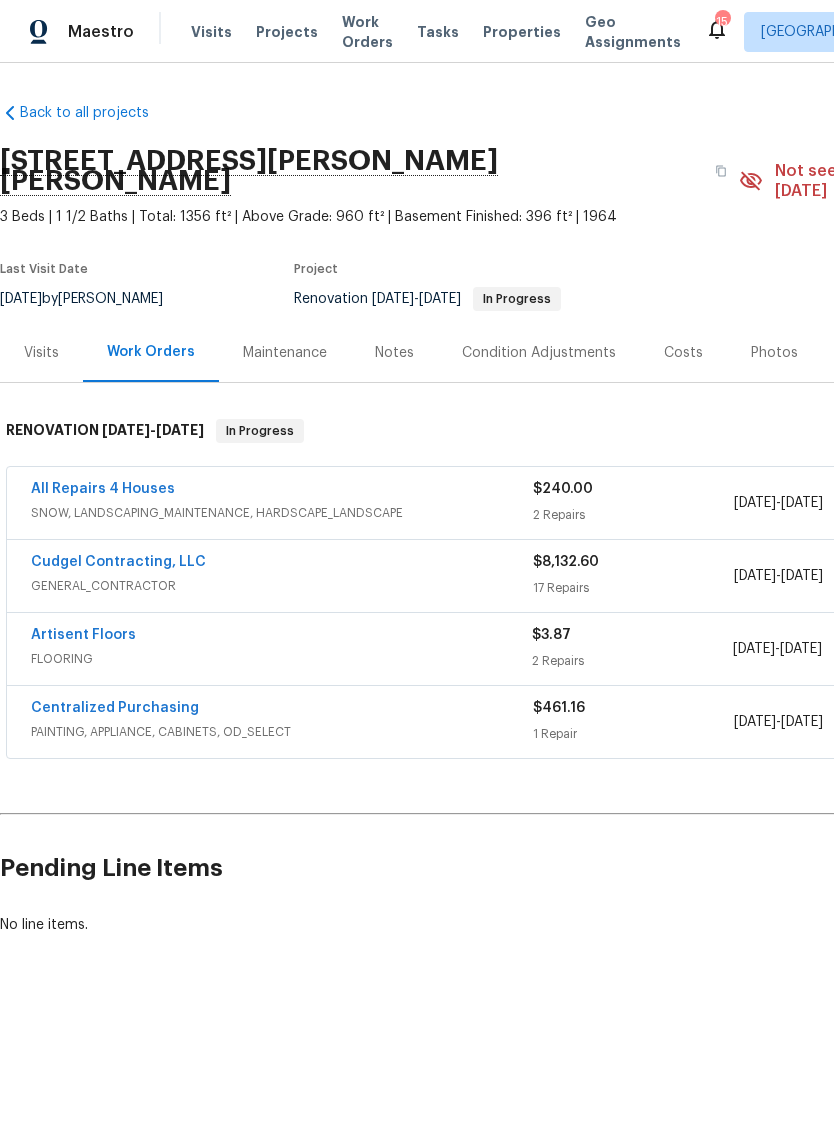 click on "All Repairs 4 Houses" at bounding box center [103, 489] 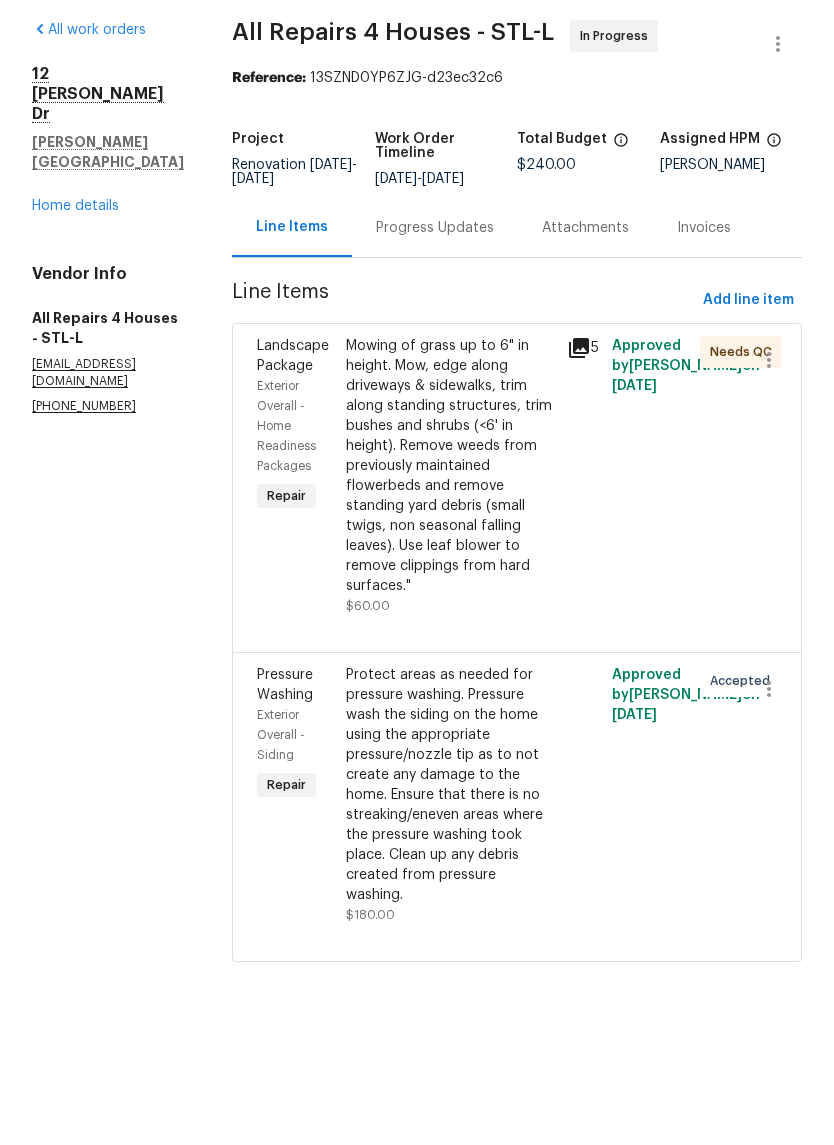 click on "Home details" at bounding box center [75, 281] 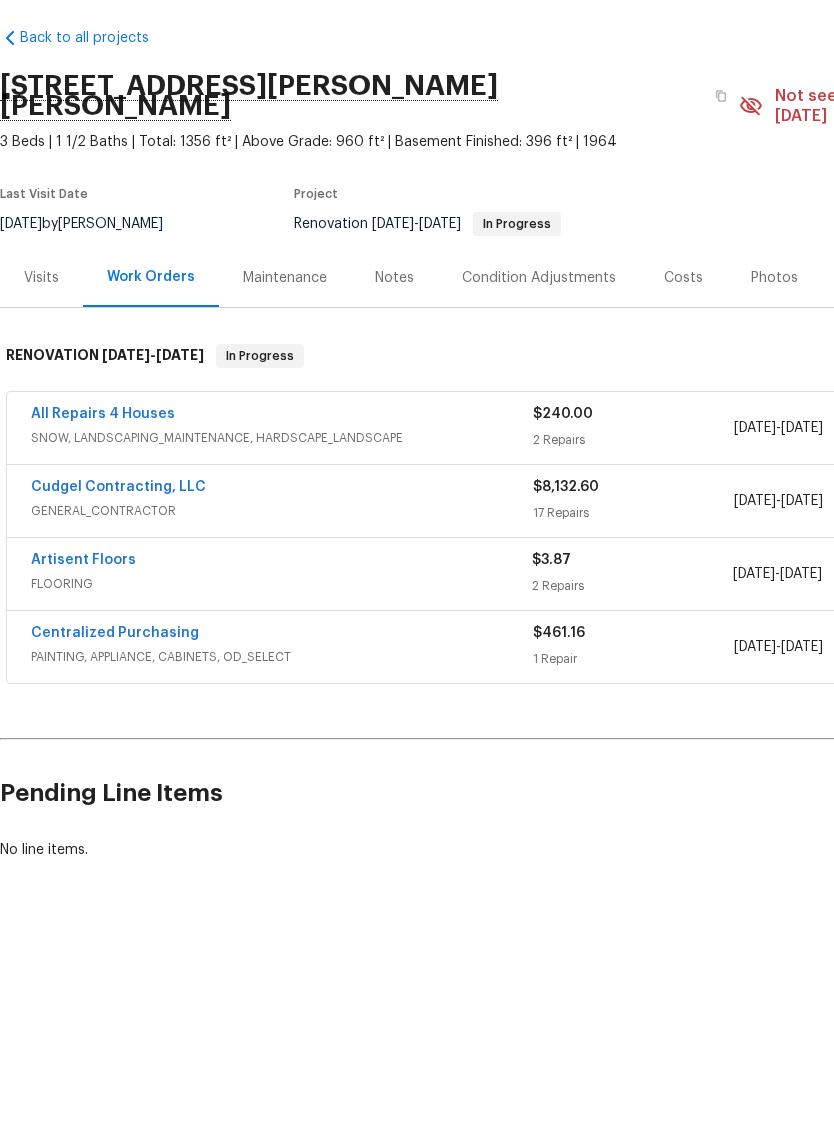 click on "Cudgel Contracting, LLC" at bounding box center [118, 562] 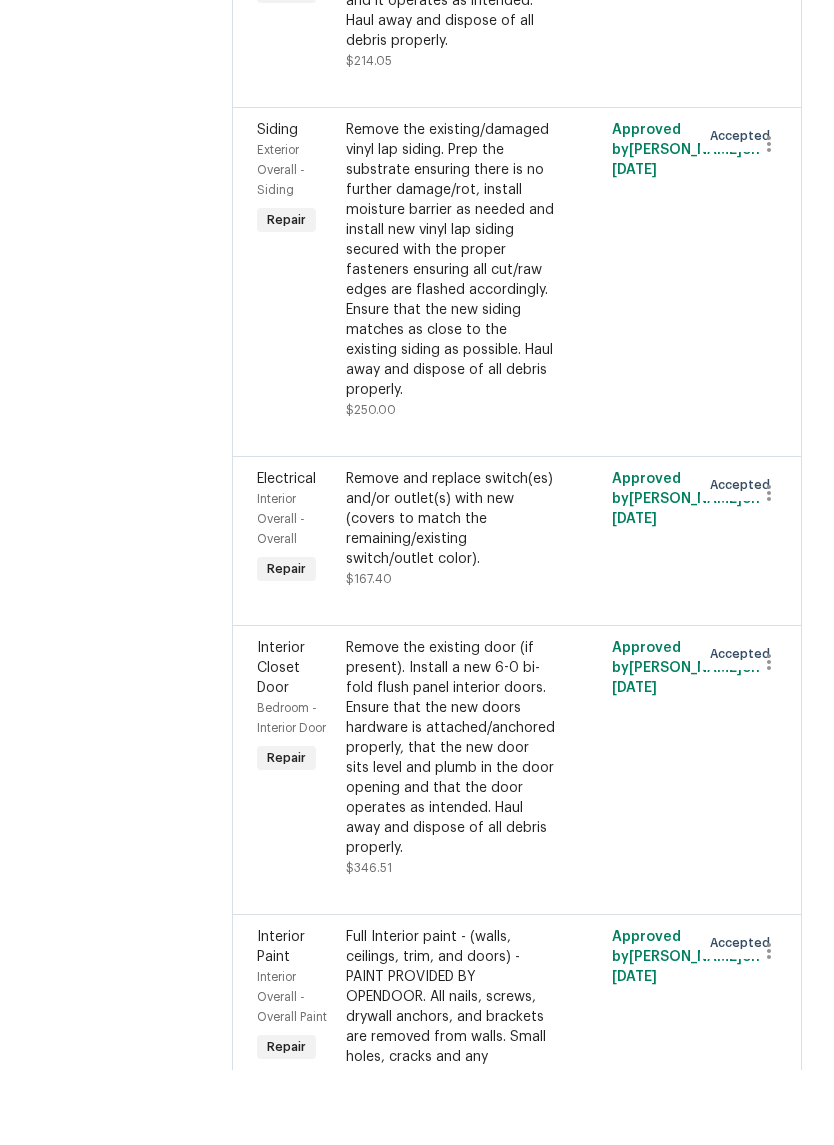 scroll, scrollTop: 1708, scrollLeft: 0, axis: vertical 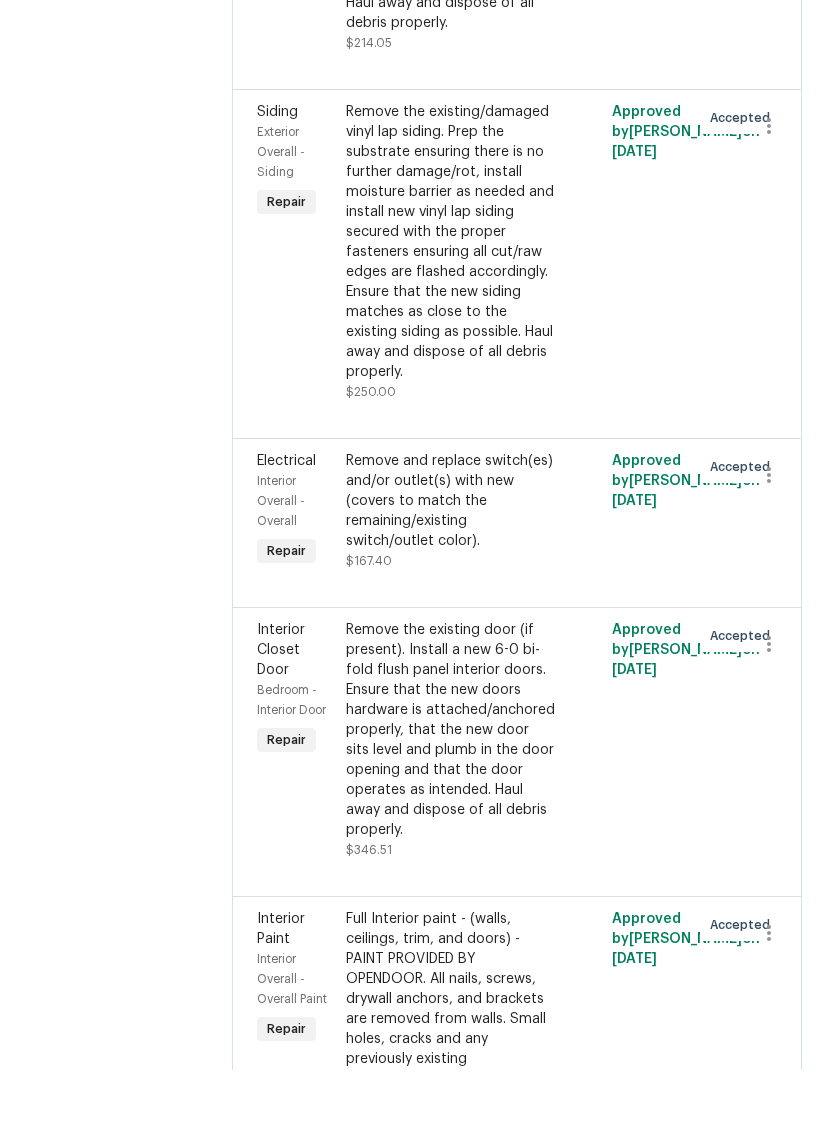 click on "Remove and replace switch(es) and/or outlet(s) with new (covers to match the remaining/existing switch/outlet color)." at bounding box center [451, 576] 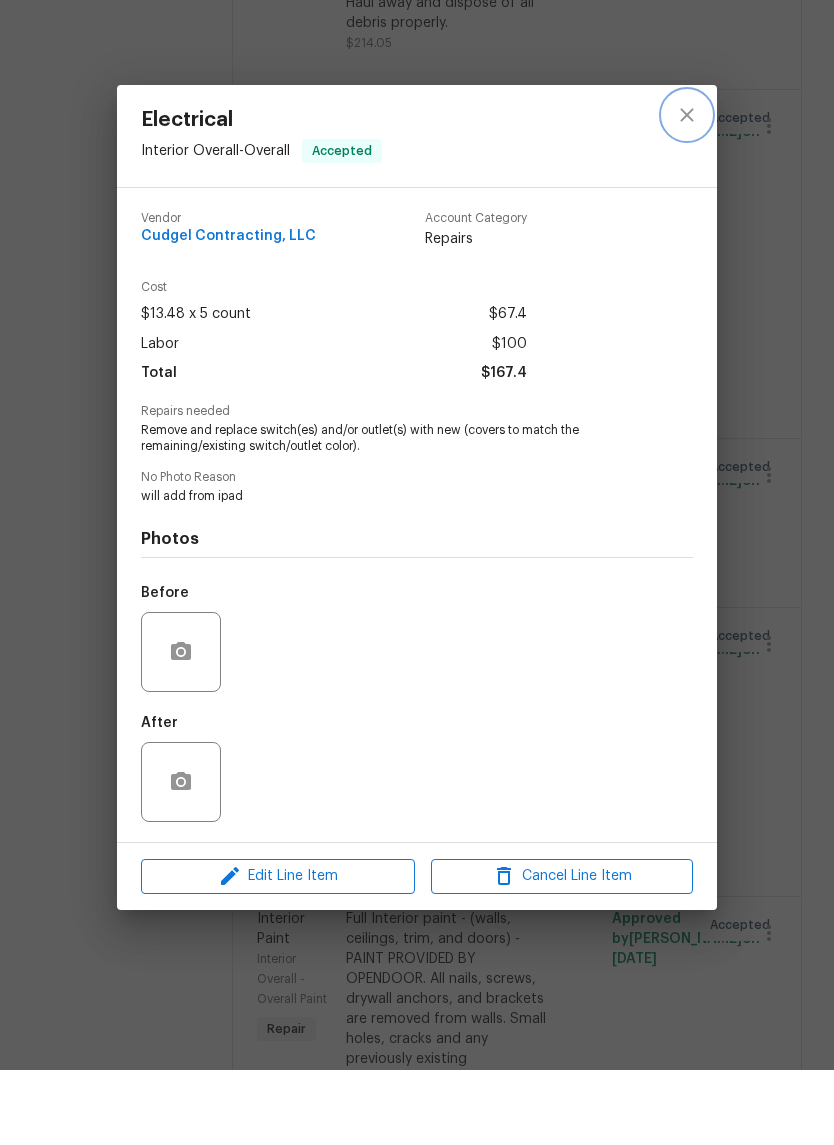 click 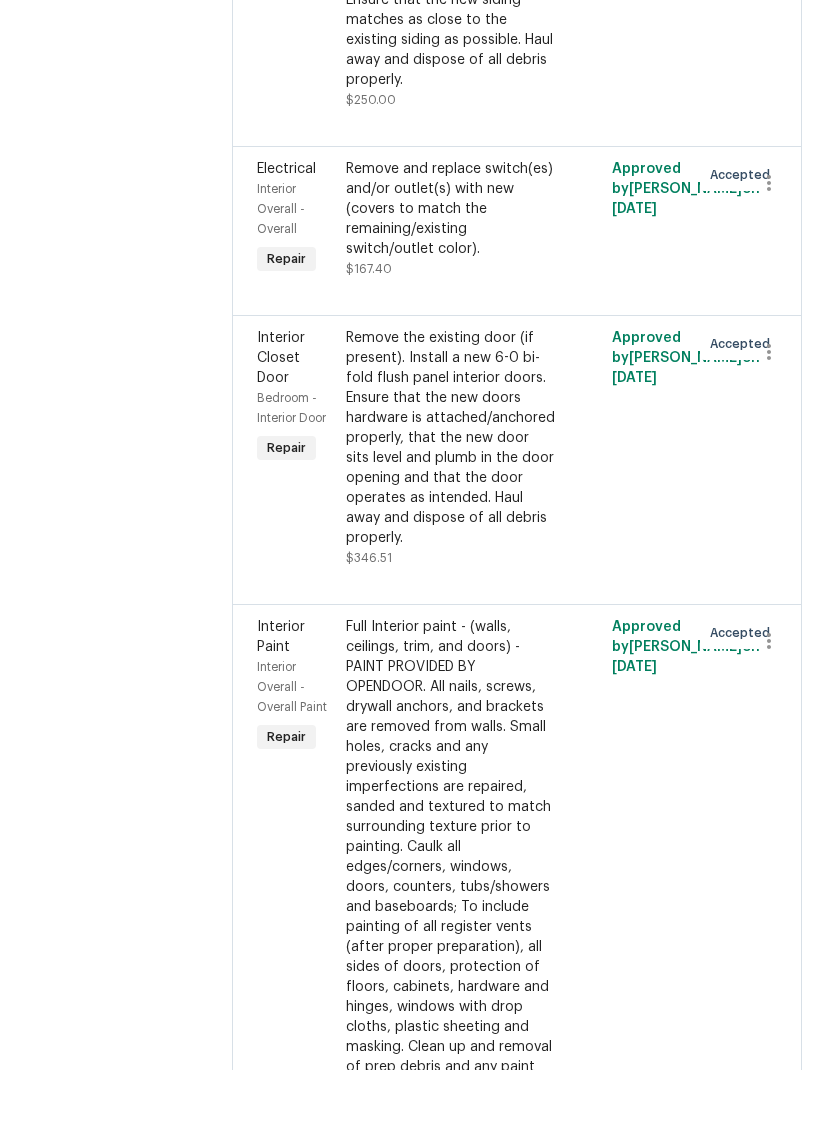 scroll, scrollTop: 1956, scrollLeft: 0, axis: vertical 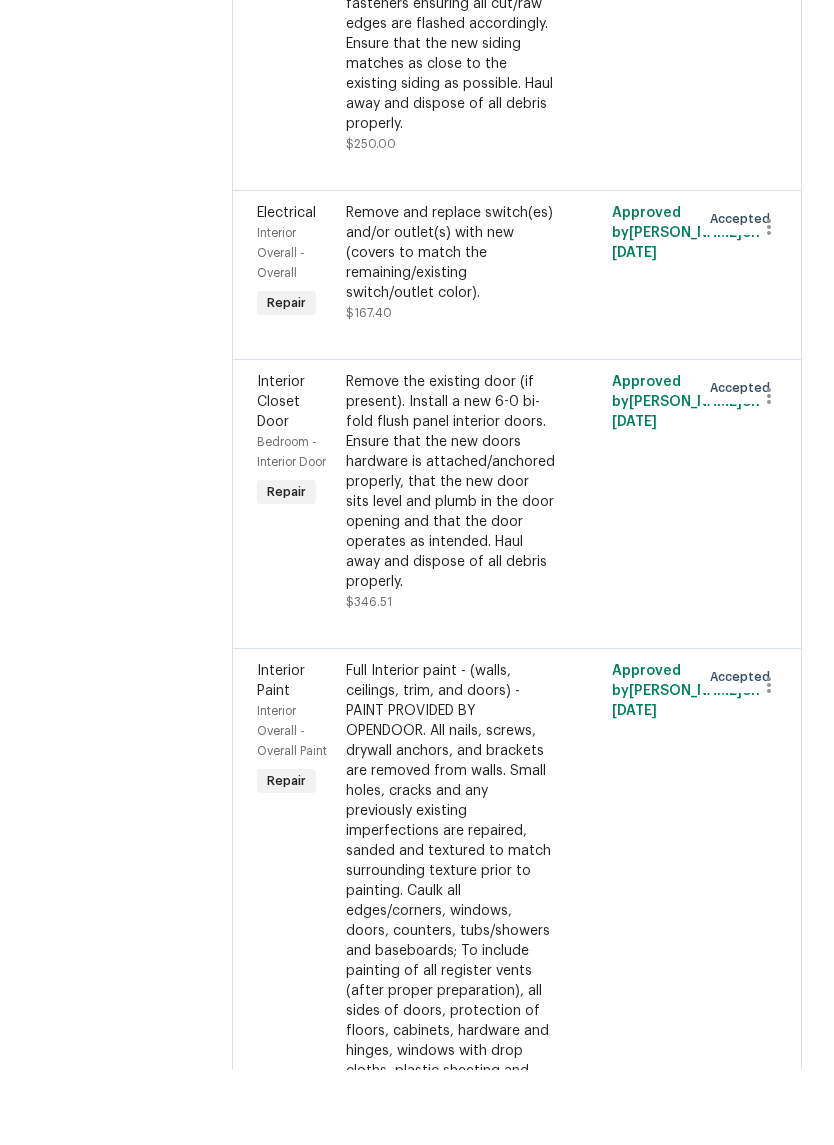 click on "Remove and replace switch(es) and/or outlet(s) with new (covers to match the remaining/existing switch/outlet color)." at bounding box center (451, 328) 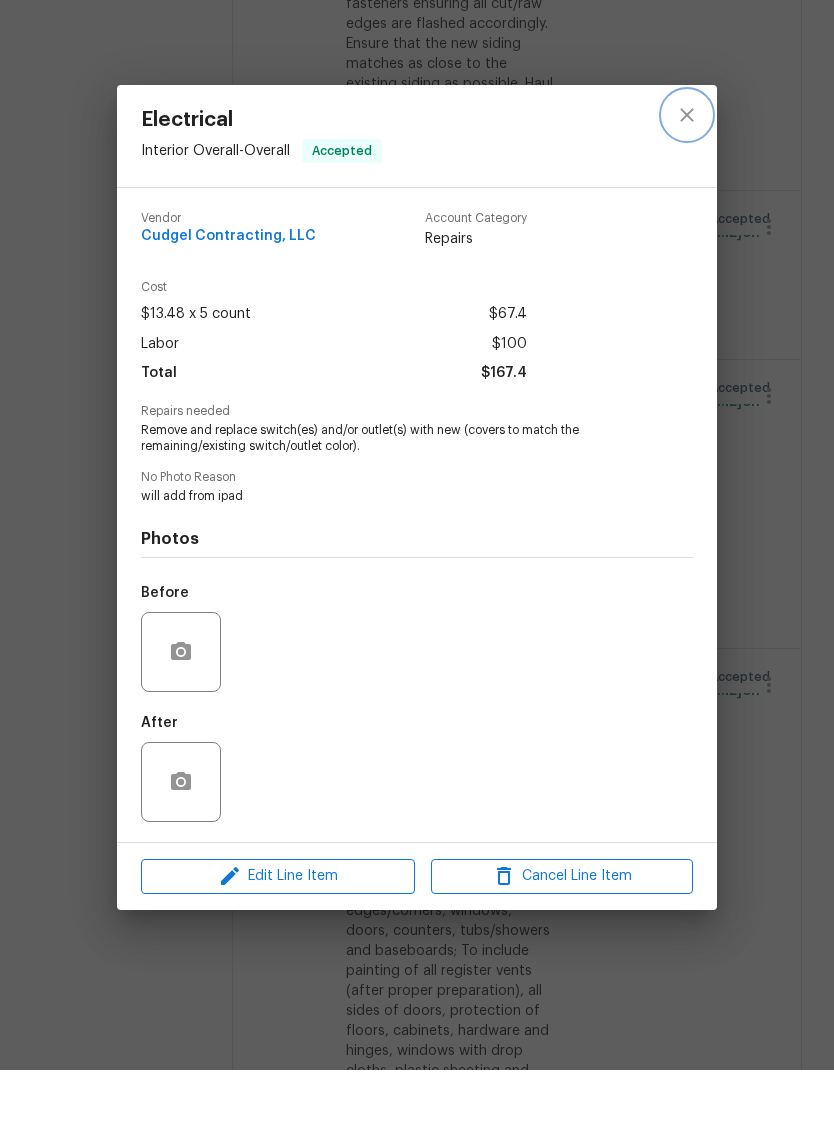 click 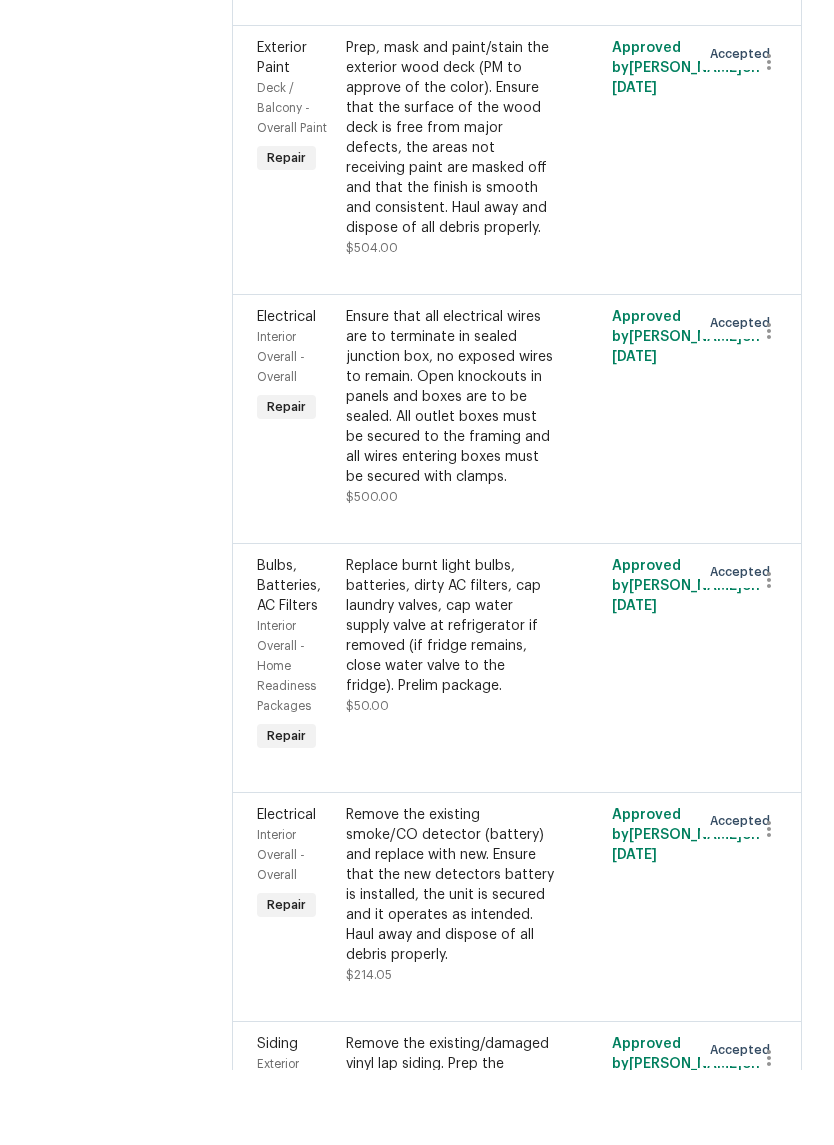 scroll, scrollTop: 772, scrollLeft: 0, axis: vertical 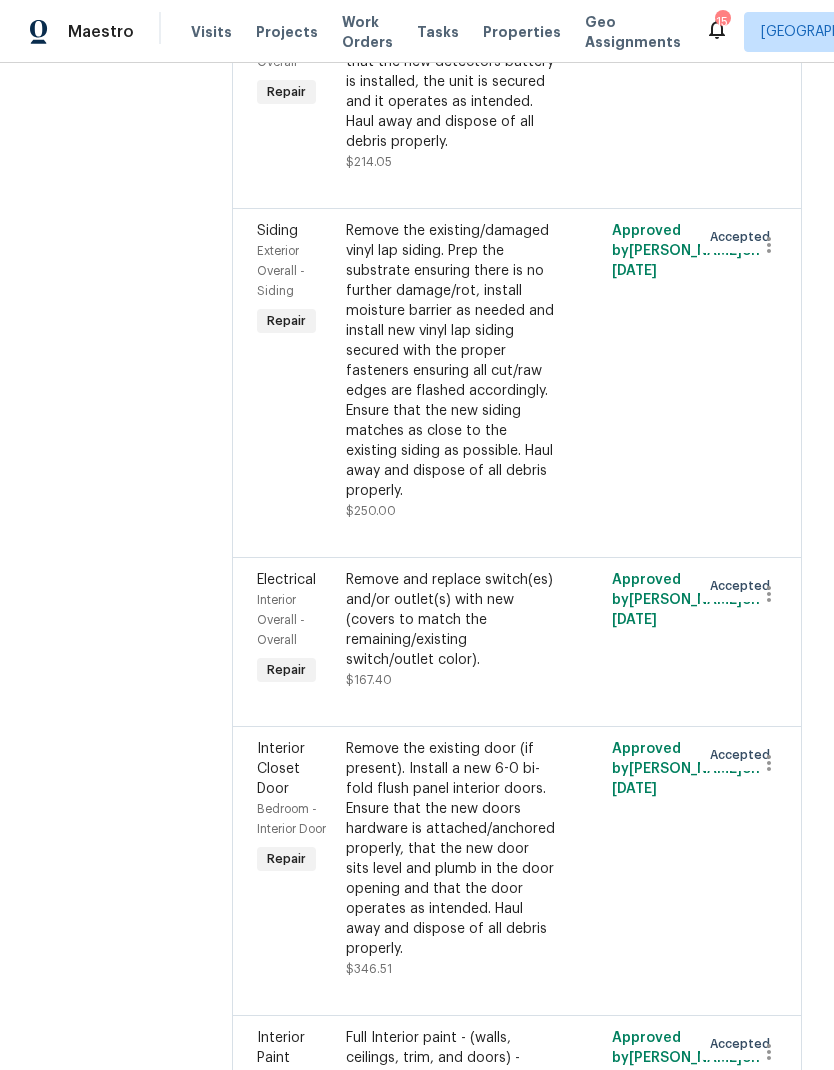 click on "Remove and replace switch(es) and/or outlet(s) with new (covers to match the remaining/existing switch/outlet color)." at bounding box center [451, 620] 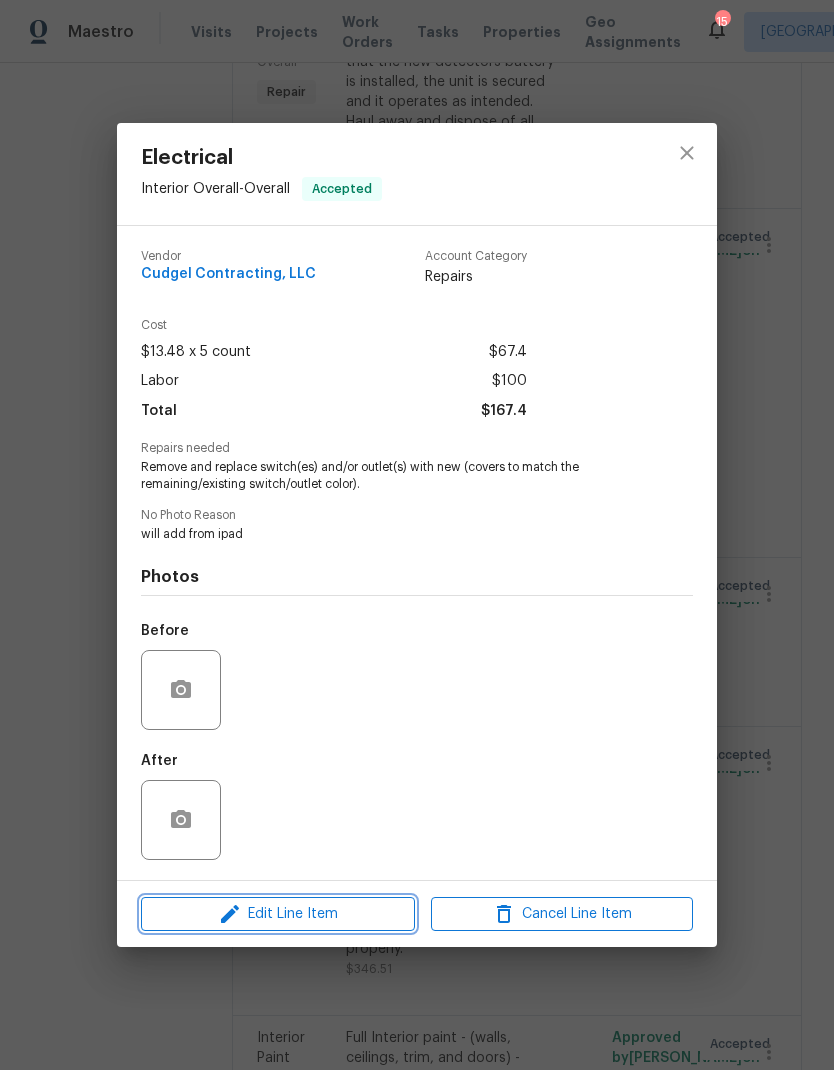 click on "Edit Line Item" at bounding box center (278, 914) 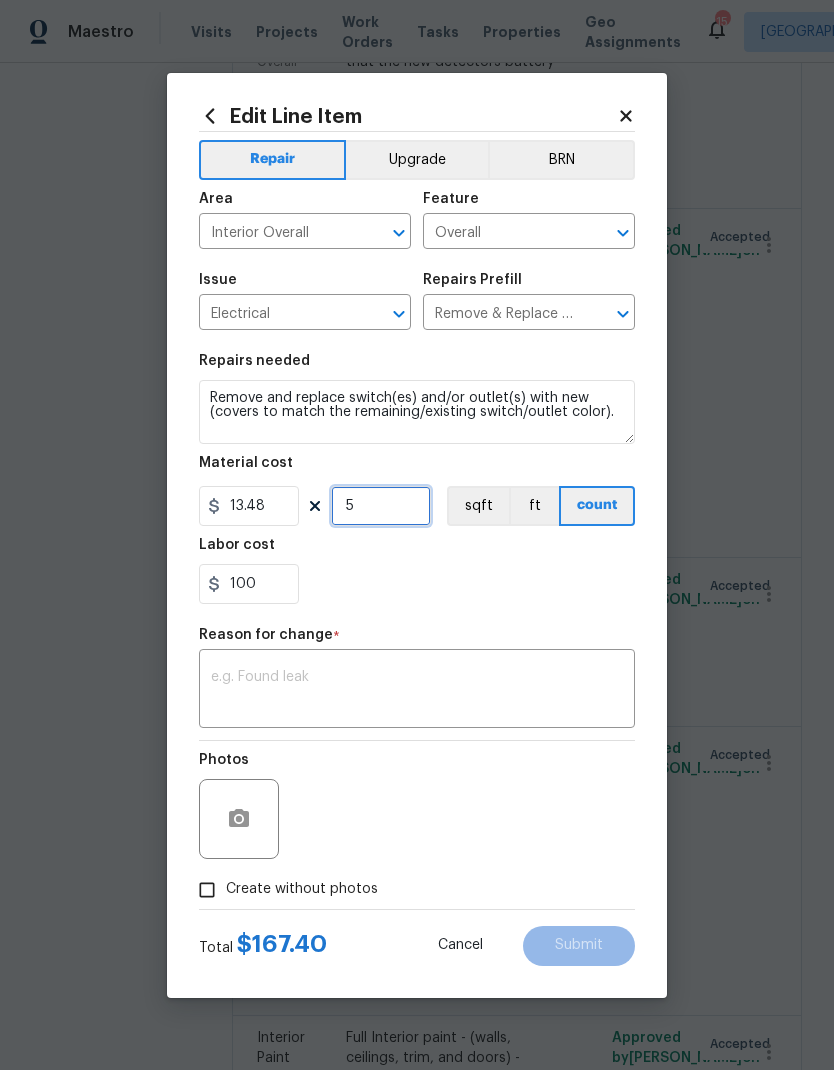 click on "5" at bounding box center (381, 506) 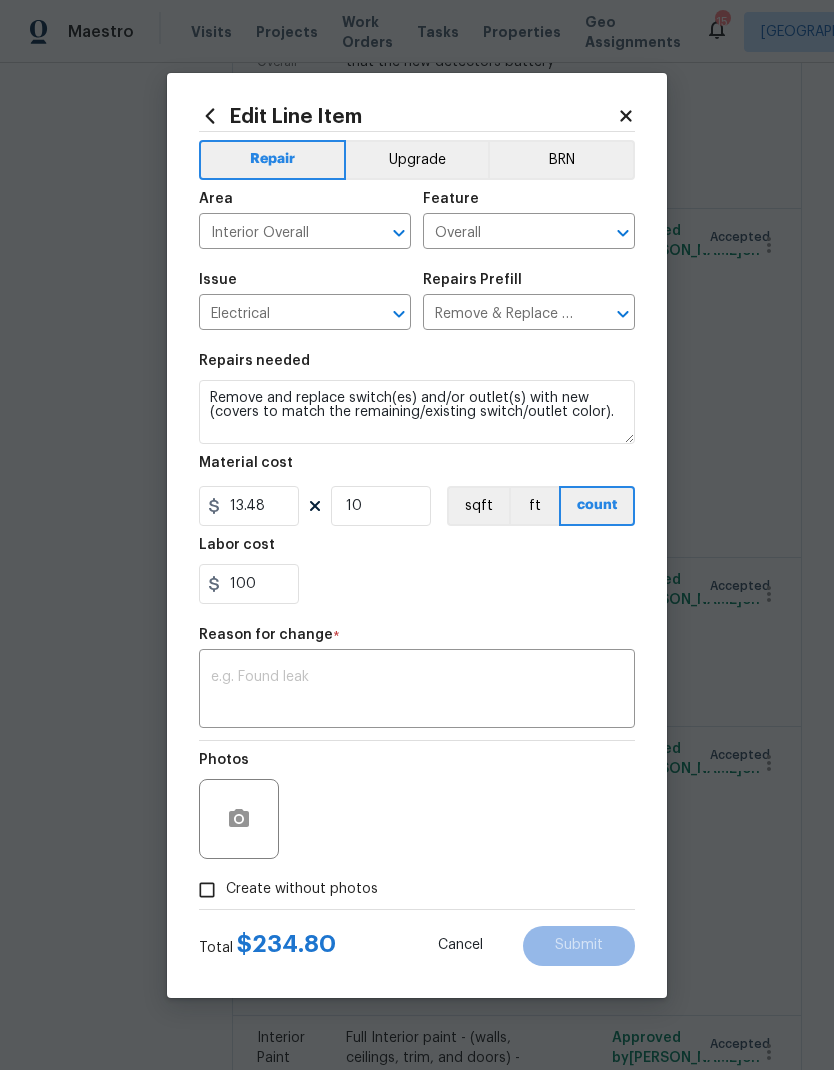 click on "100" at bounding box center (417, 584) 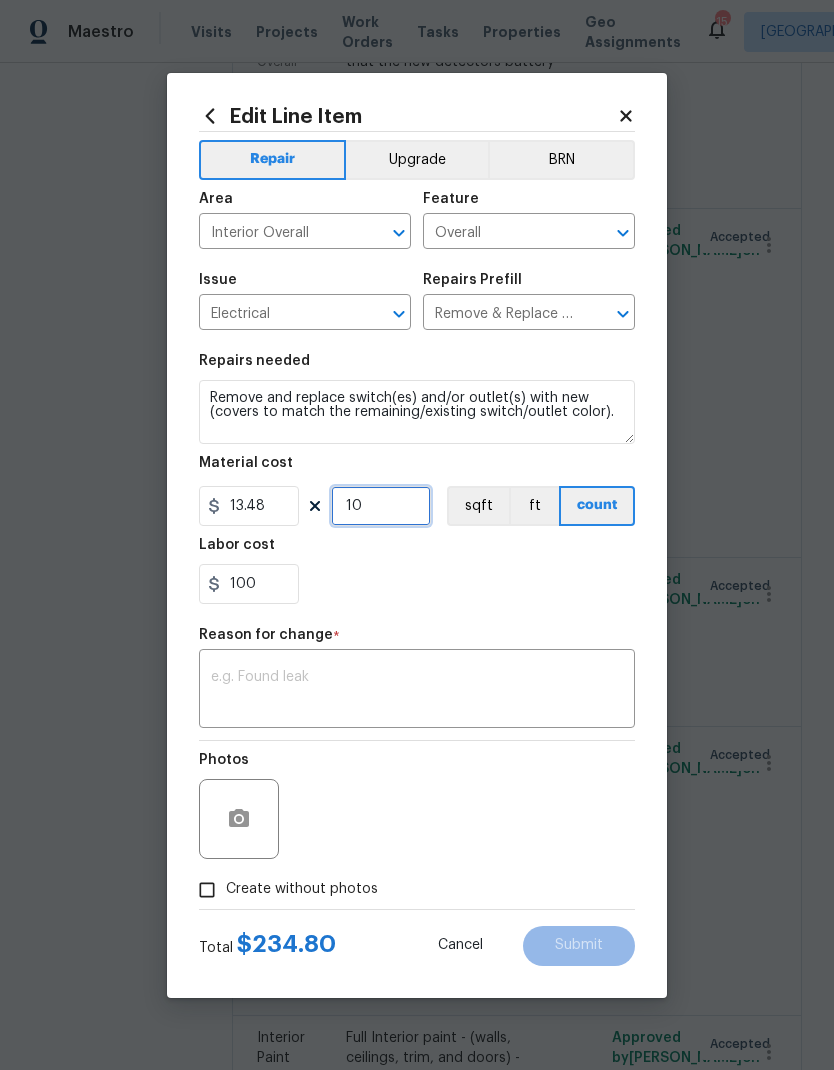 click on "10" at bounding box center [381, 506] 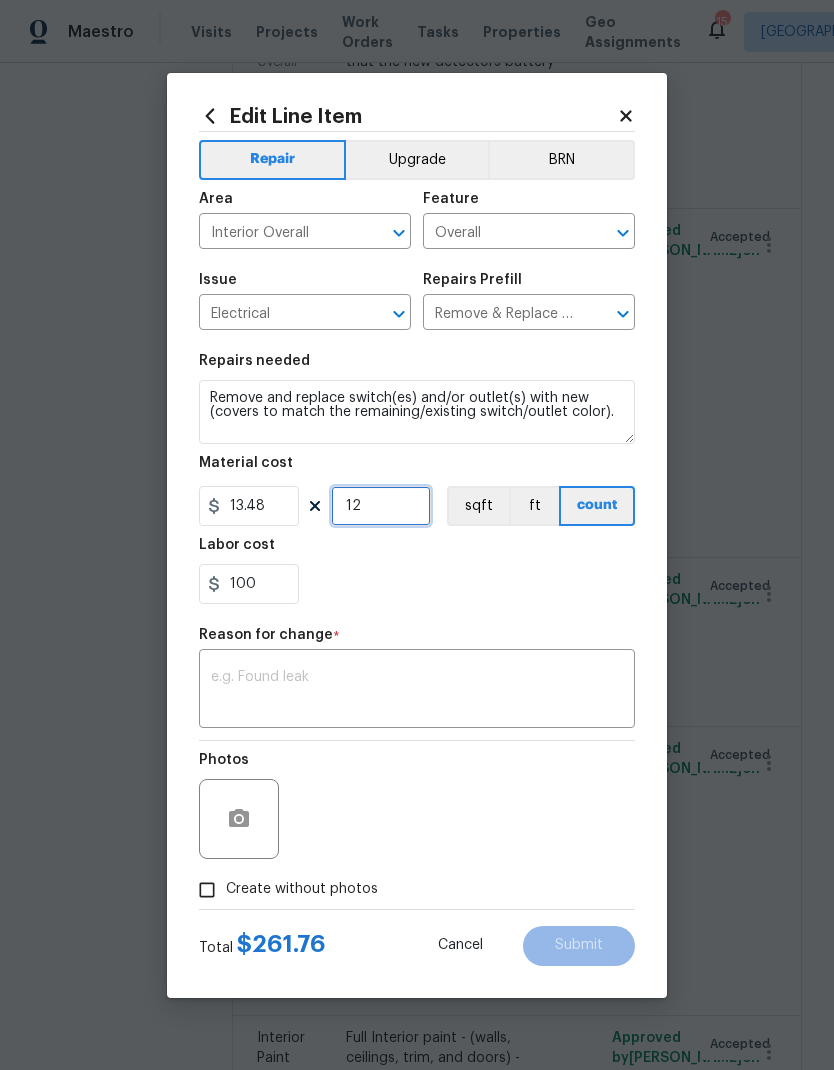 type on "12" 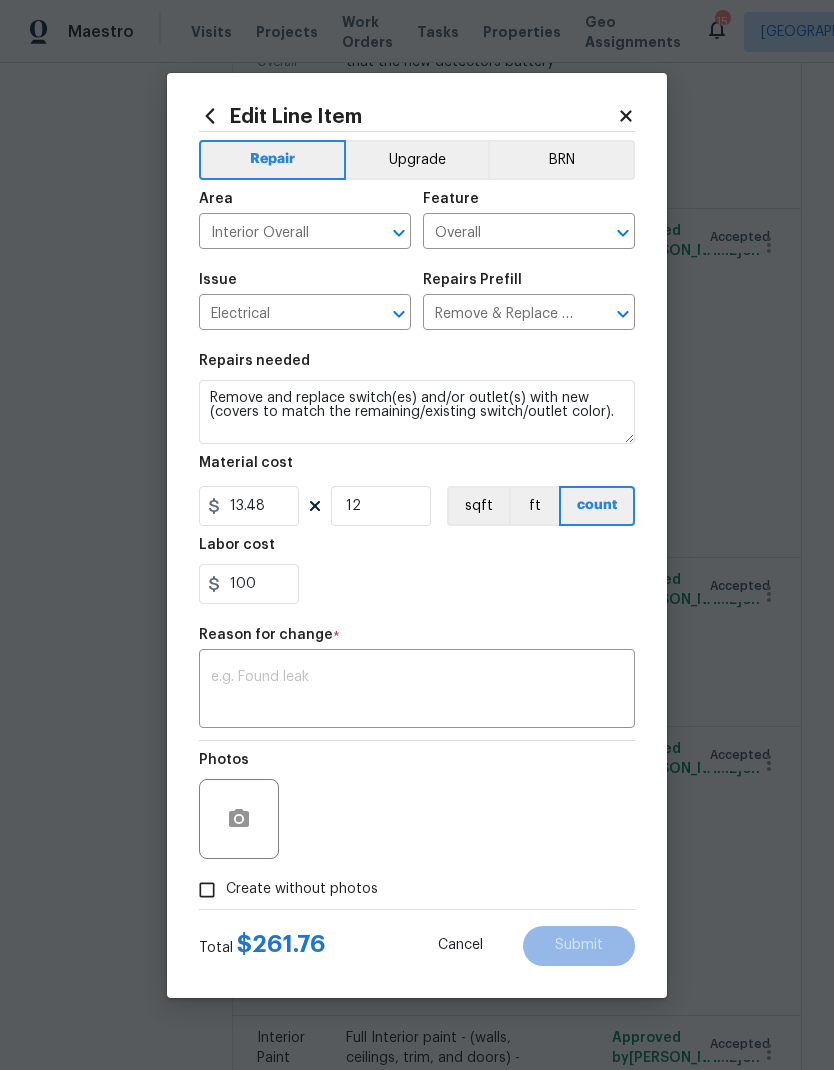 click on "100" at bounding box center (417, 584) 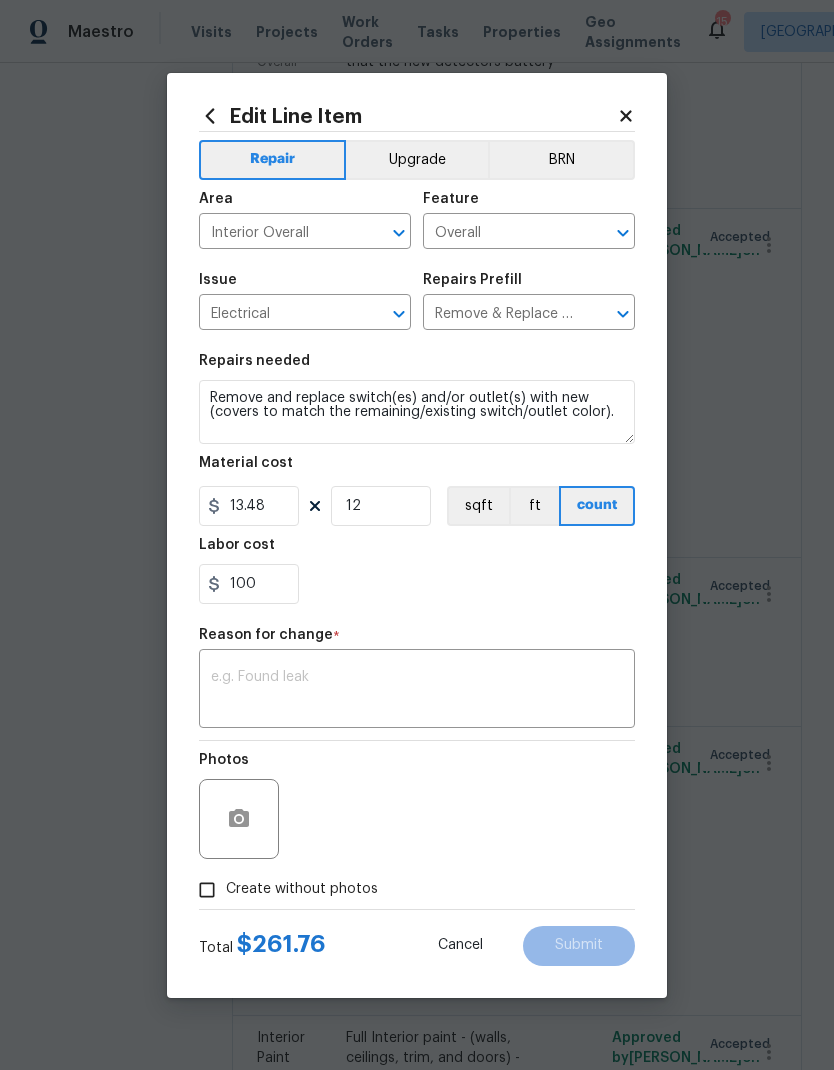 click at bounding box center (417, 691) 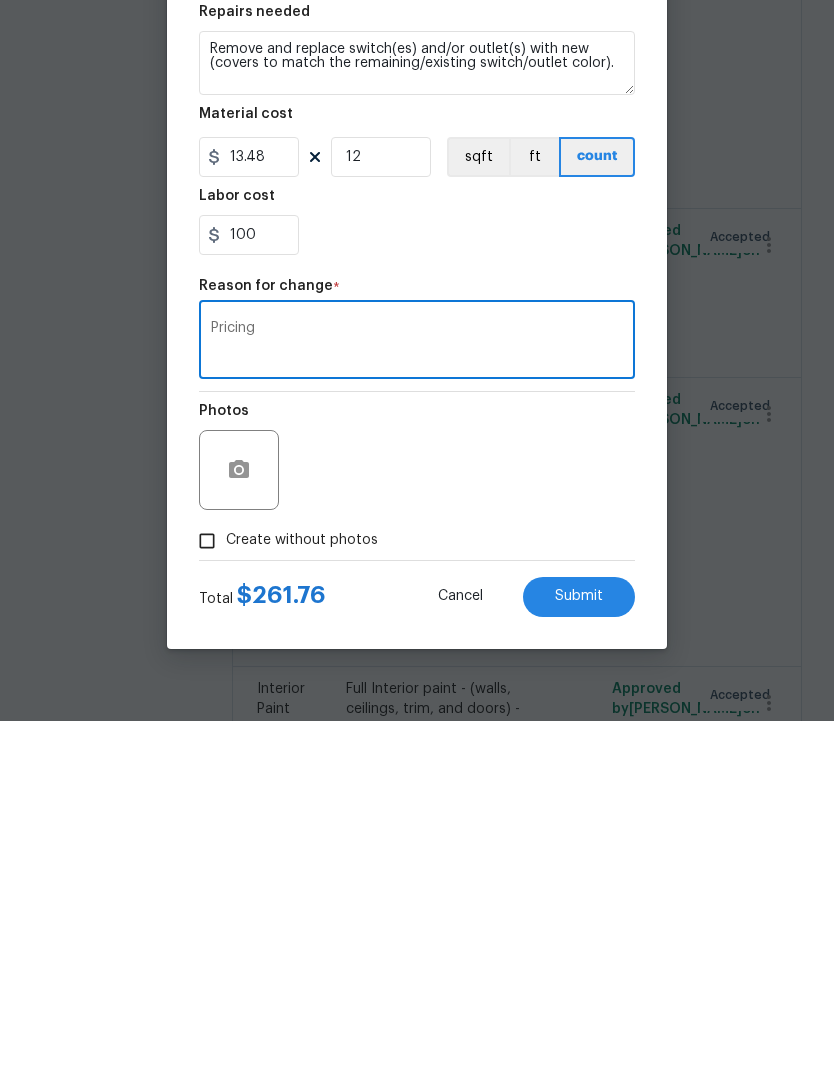 type on "Pricing" 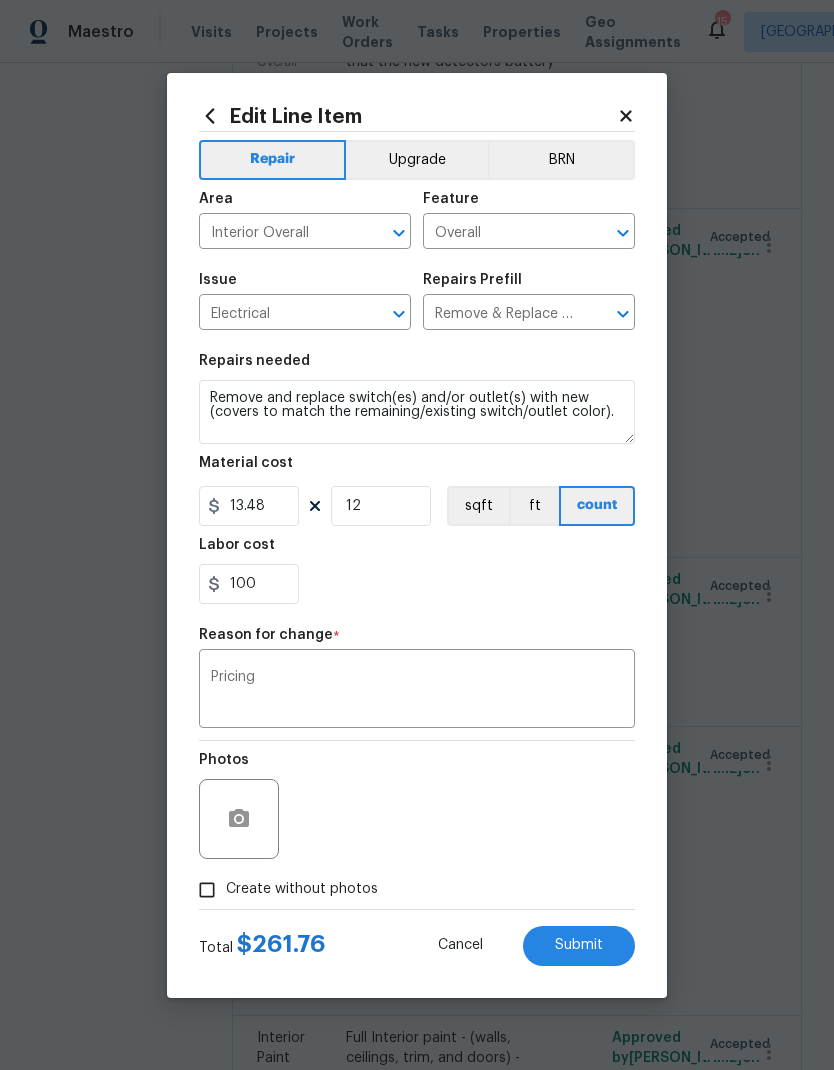click on "Submit" at bounding box center (579, 945) 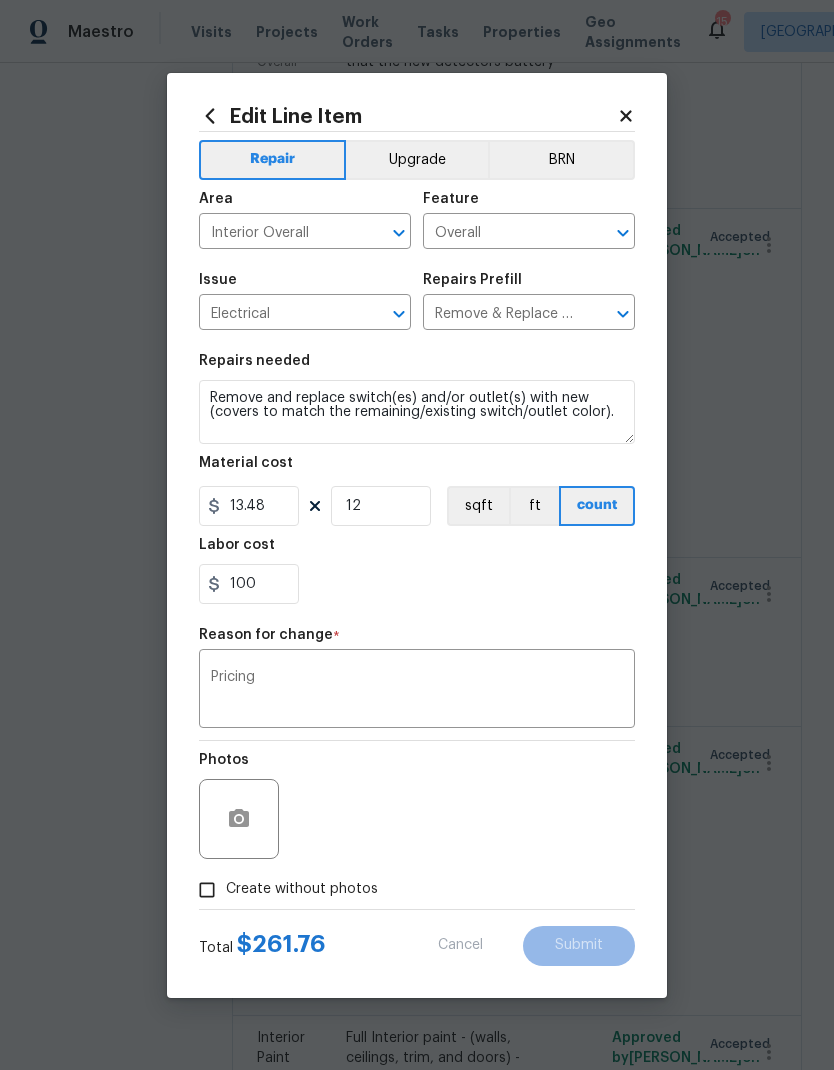 type on "5" 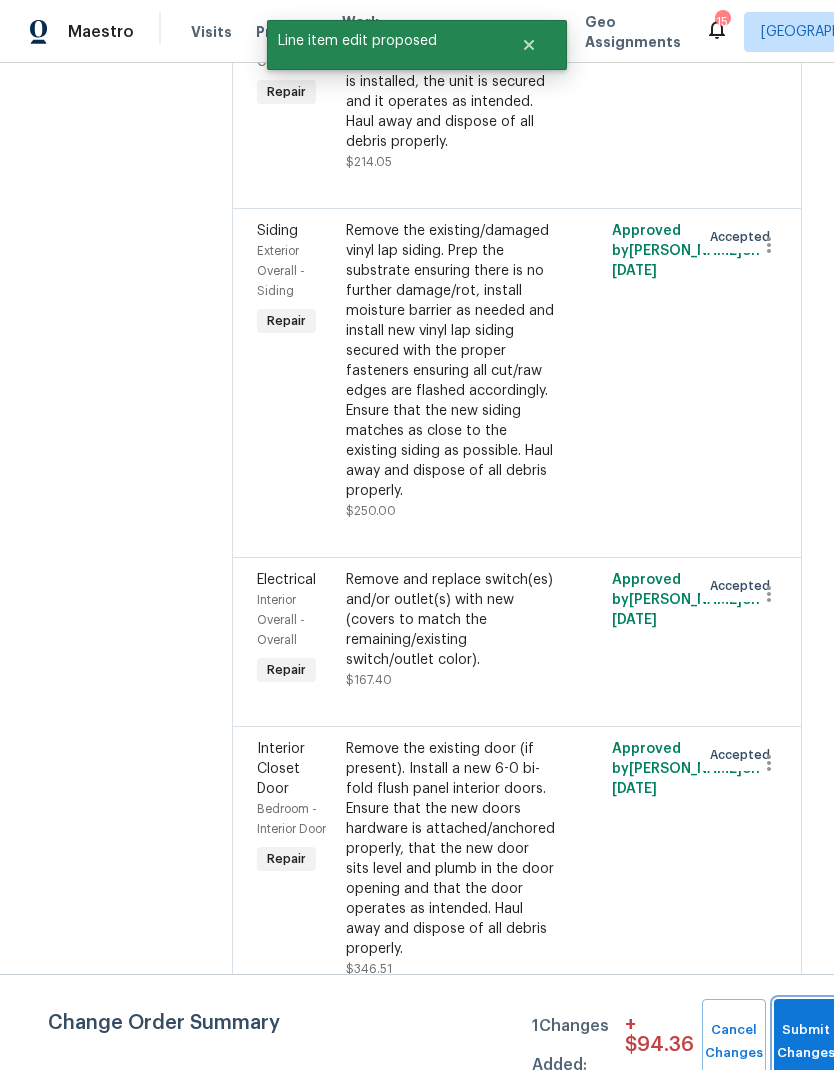 click on "Submit Changes" at bounding box center [806, 1042] 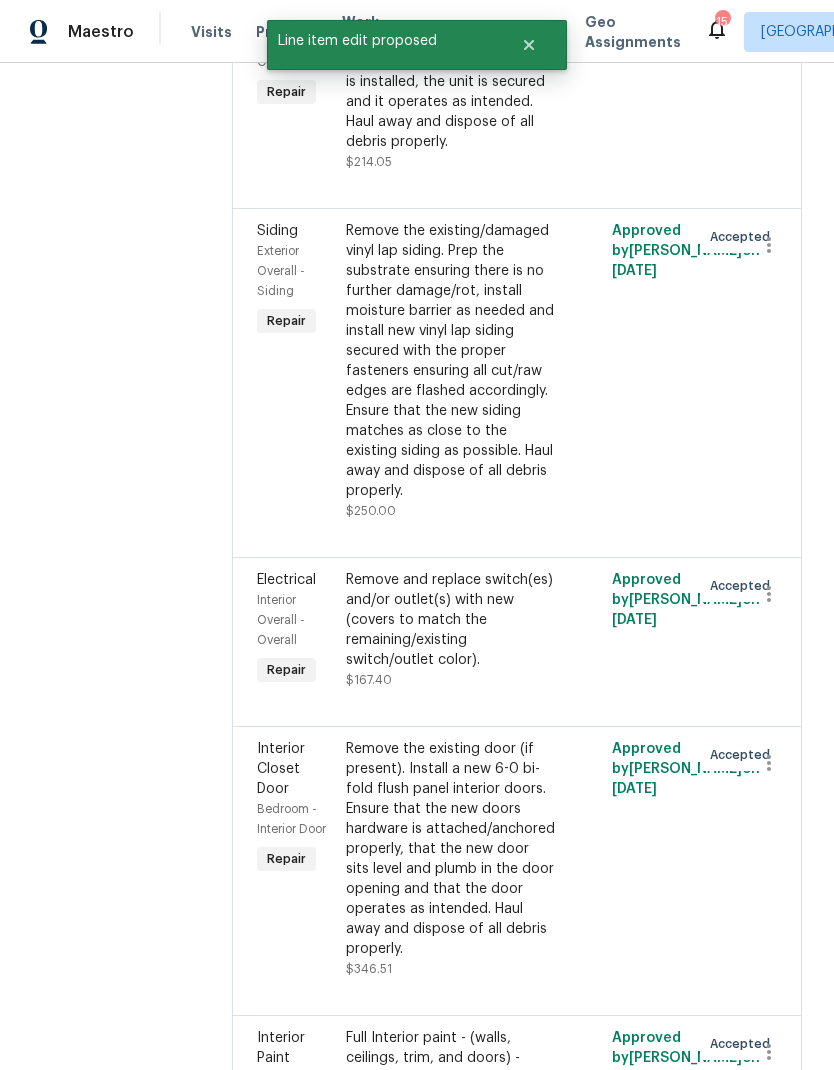scroll, scrollTop: 0, scrollLeft: 0, axis: both 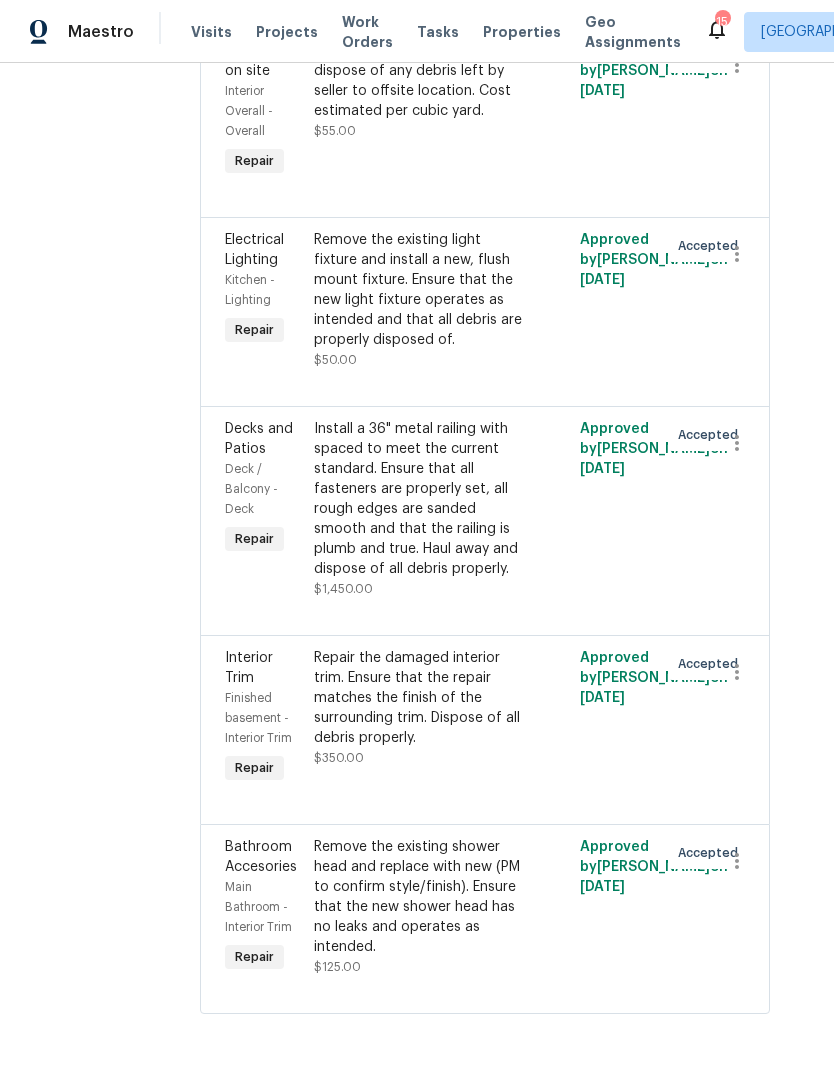 click on "Remove the existing shower head and replace with new (PM to confirm style/finish). Ensure that the new shower head has no leaks and operates as intended." at bounding box center (419, 897) 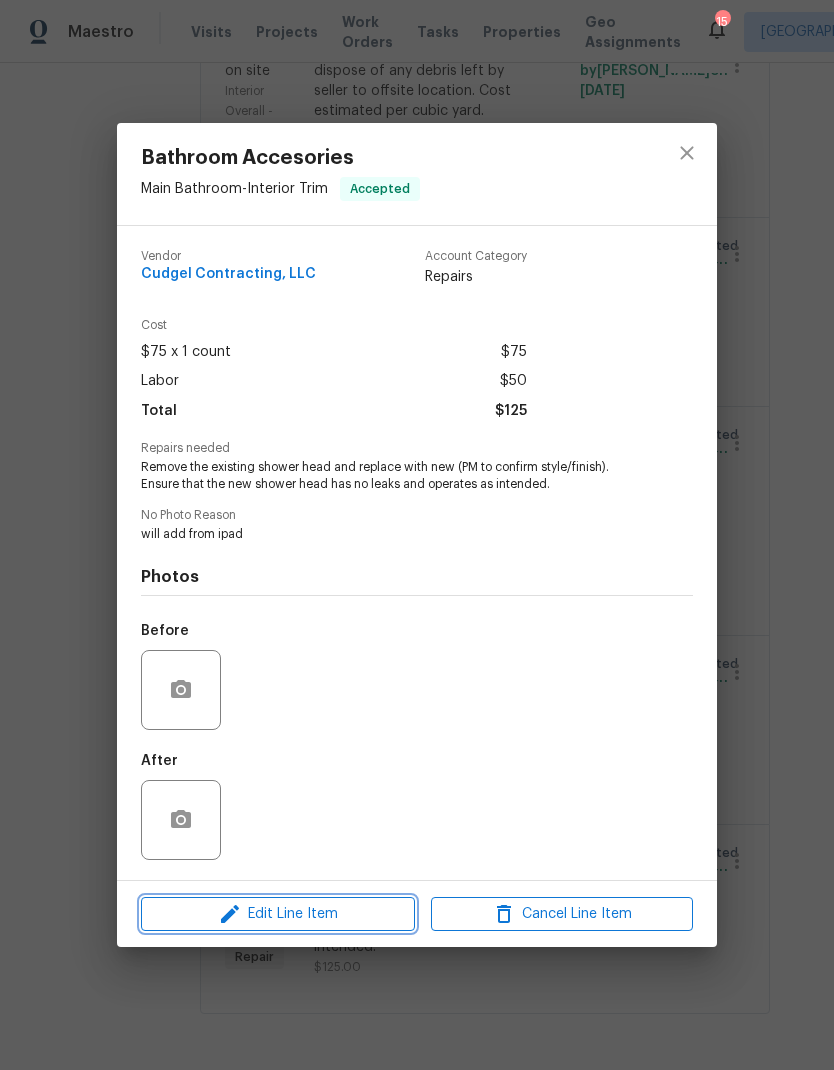 click on "Edit Line Item" at bounding box center (278, 914) 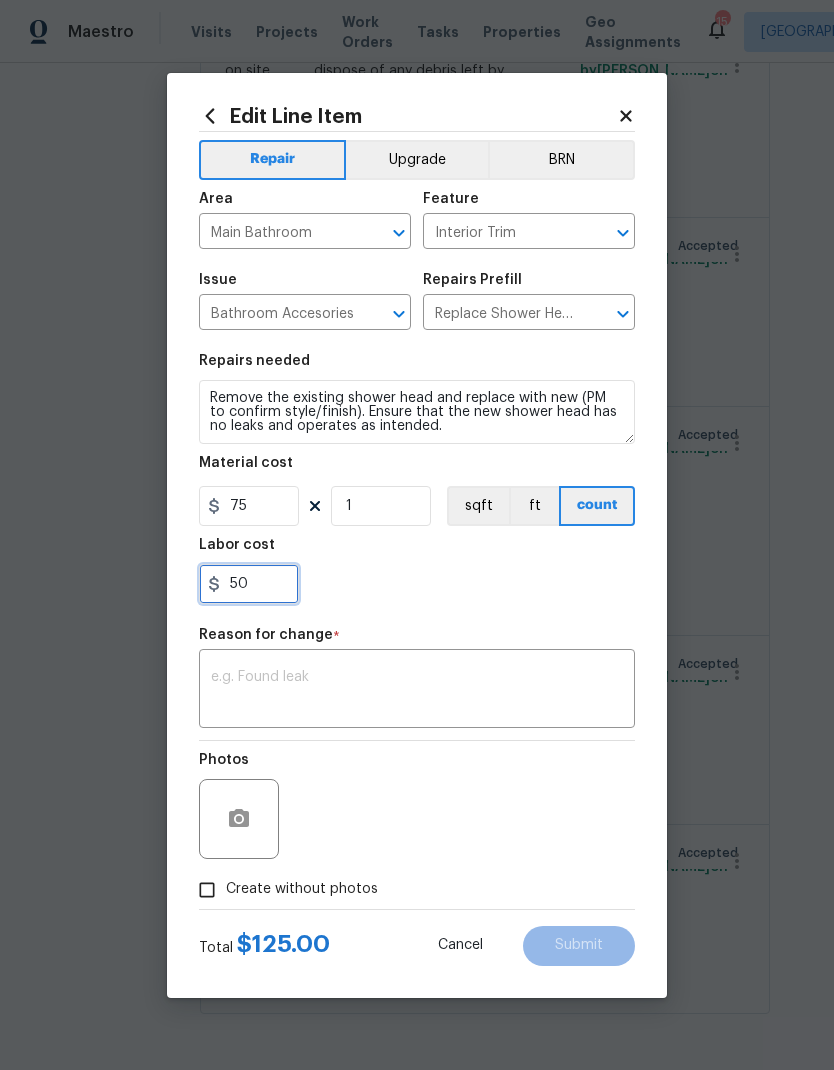 click on "50" at bounding box center [249, 584] 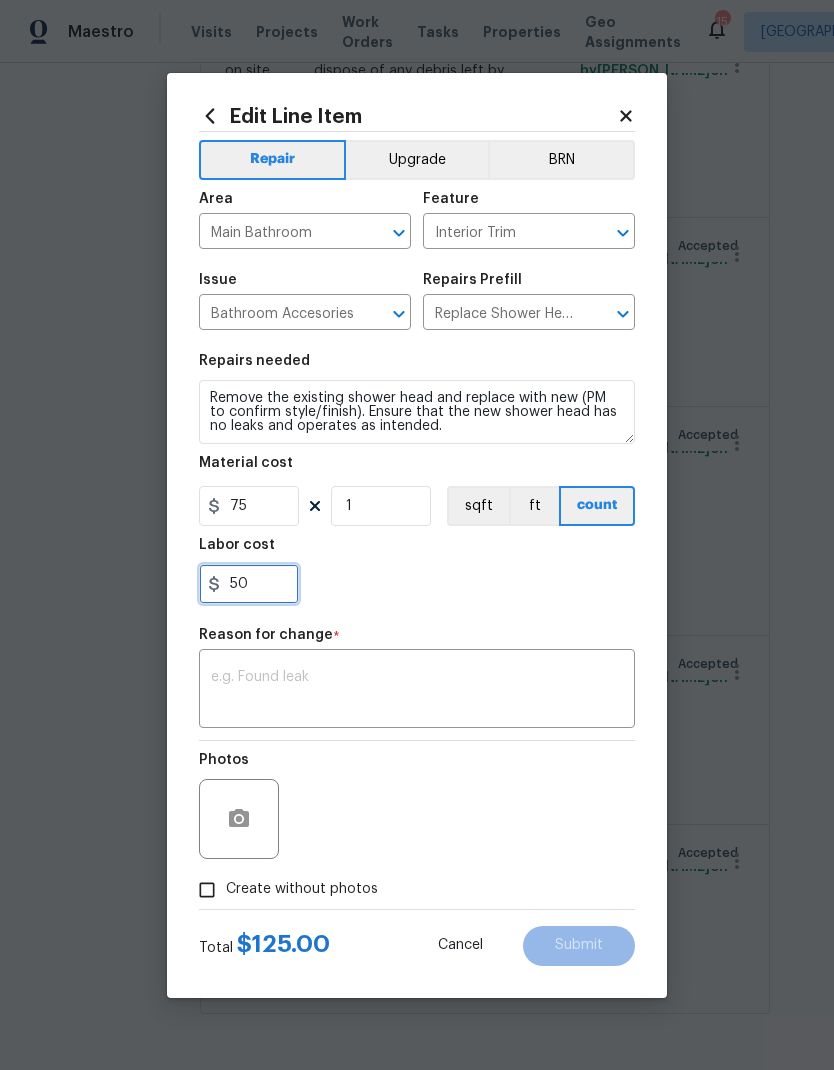 type on "5" 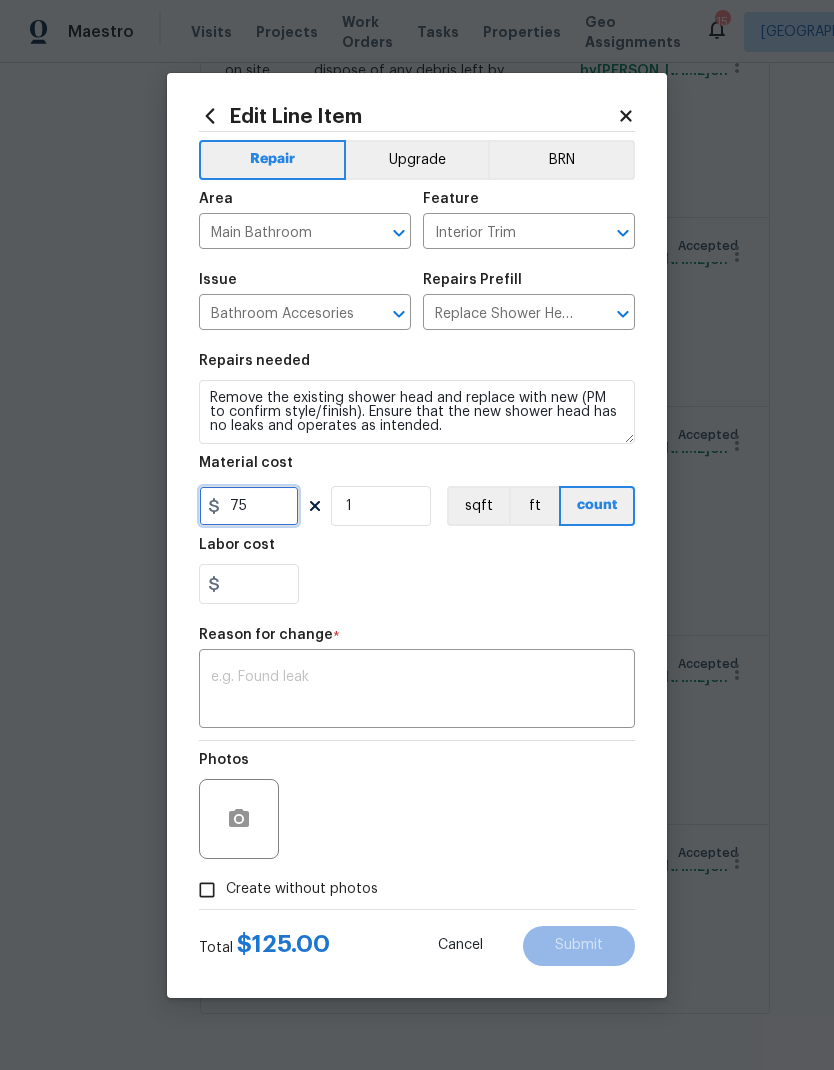 click on "75" at bounding box center (249, 506) 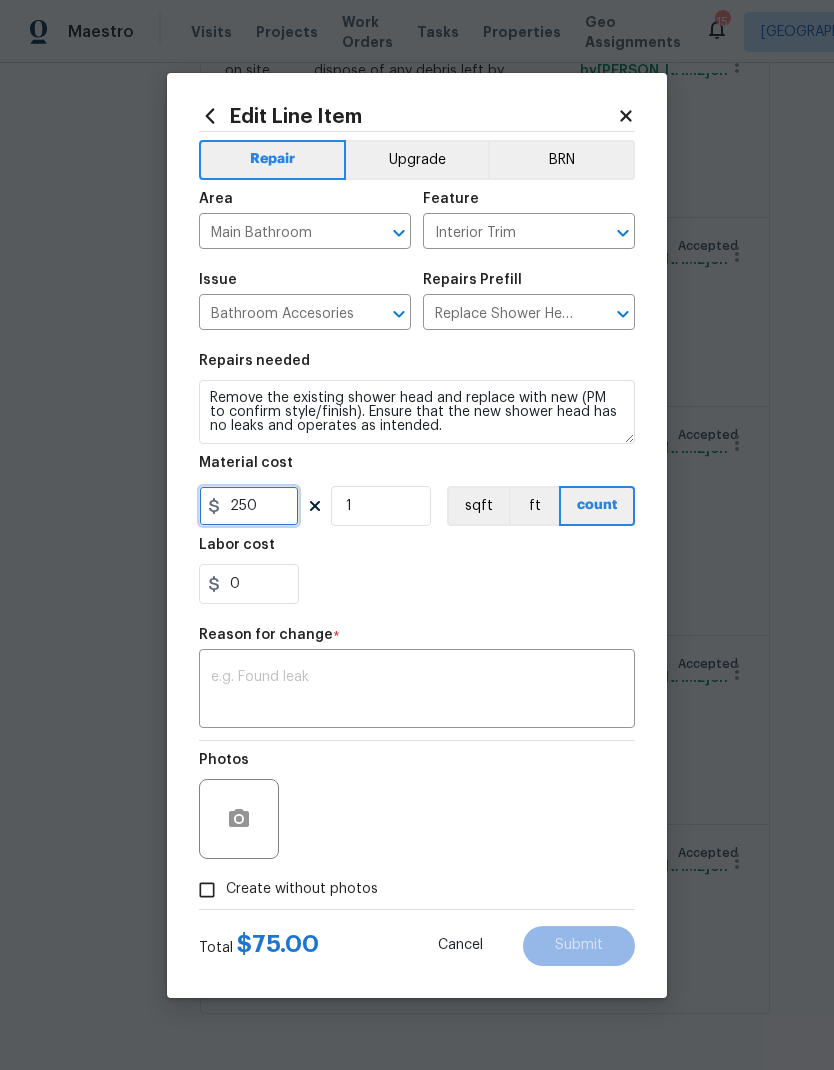 type on "250" 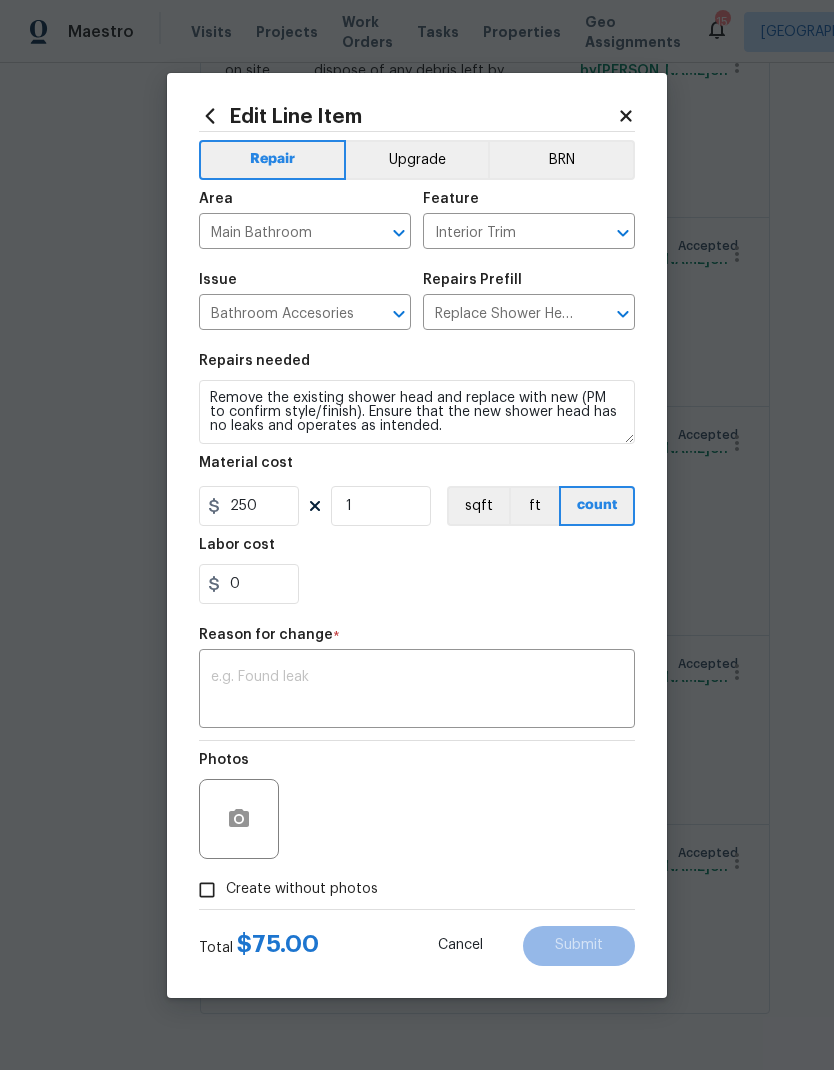 click on "0" at bounding box center (417, 584) 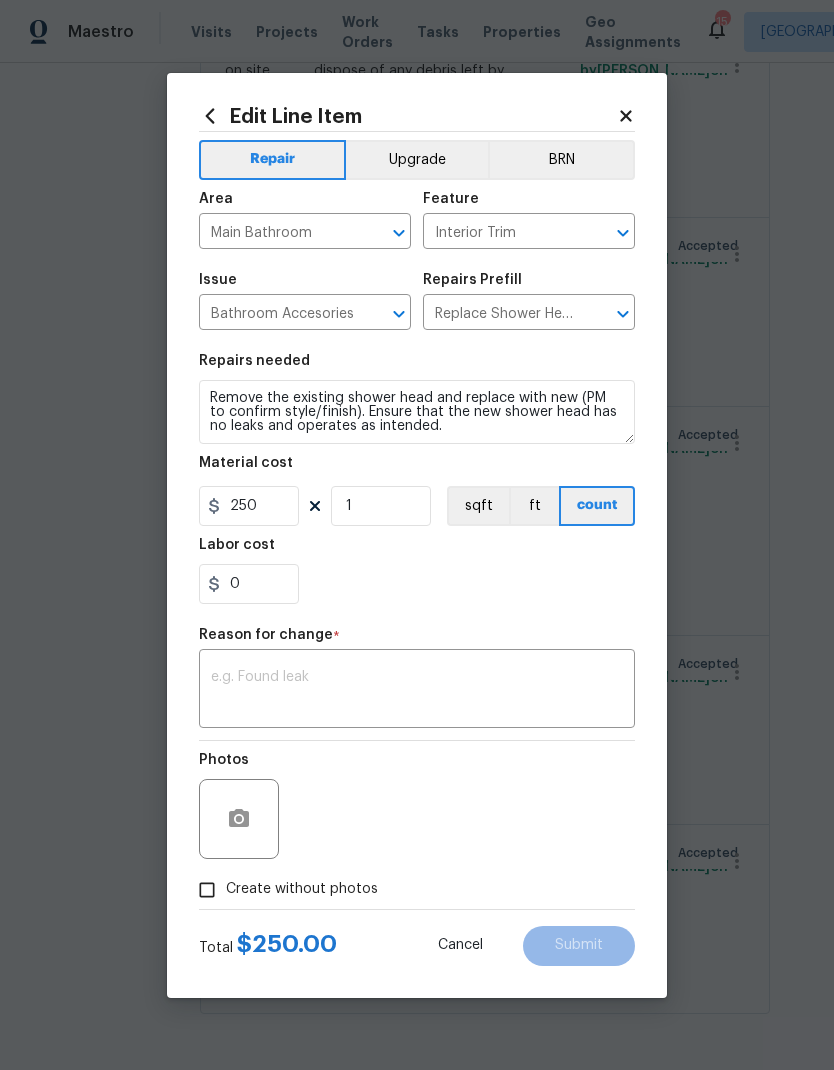 click on "Create without photos" at bounding box center (207, 890) 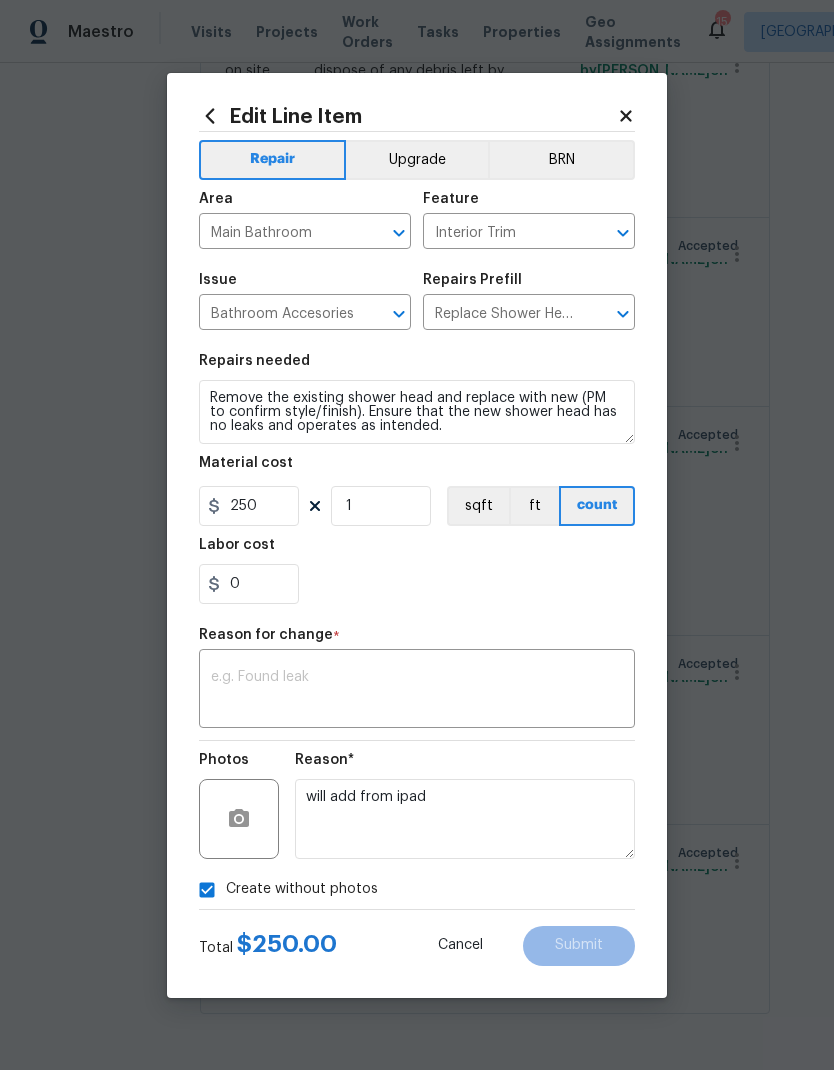 click at bounding box center [417, 691] 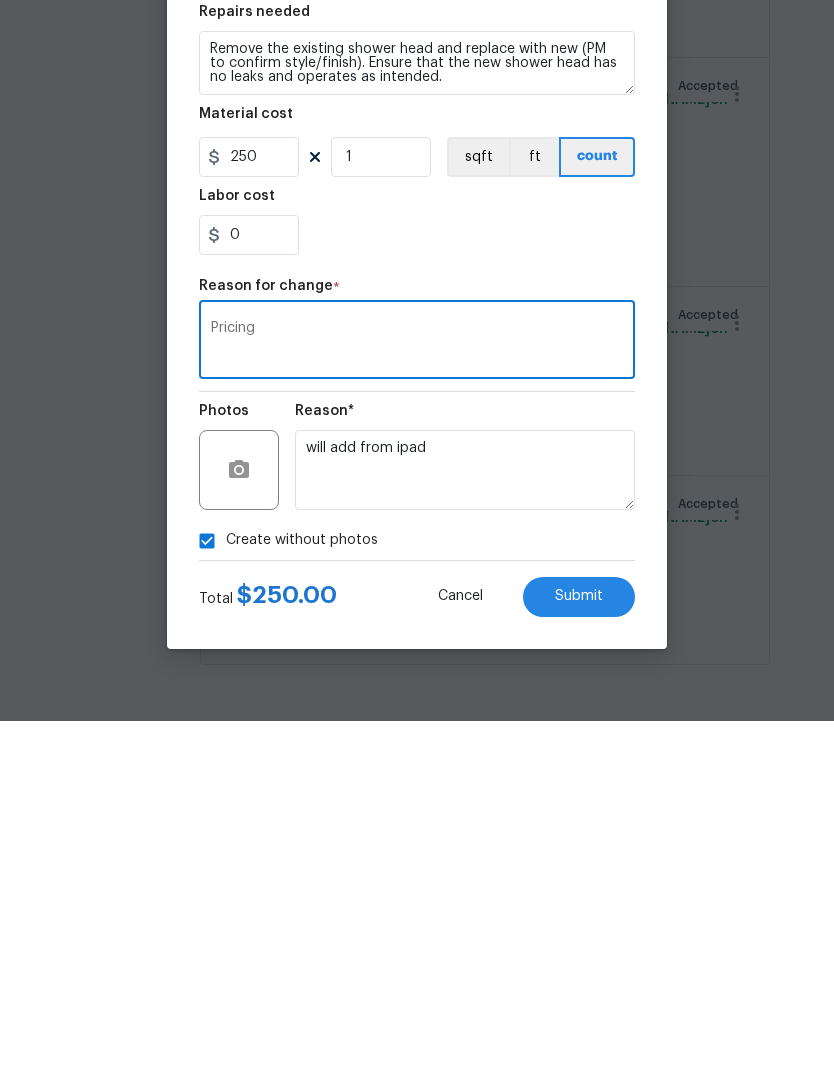 type on "Pricing" 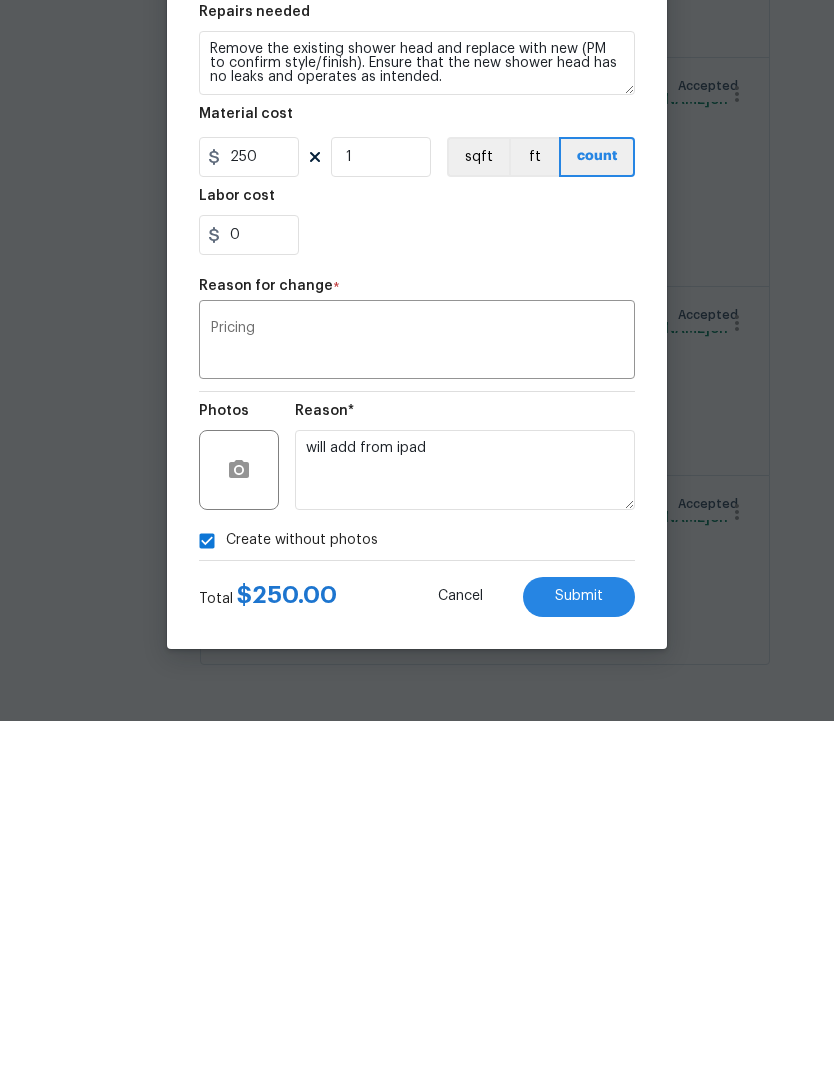 scroll, scrollTop: 80, scrollLeft: 0, axis: vertical 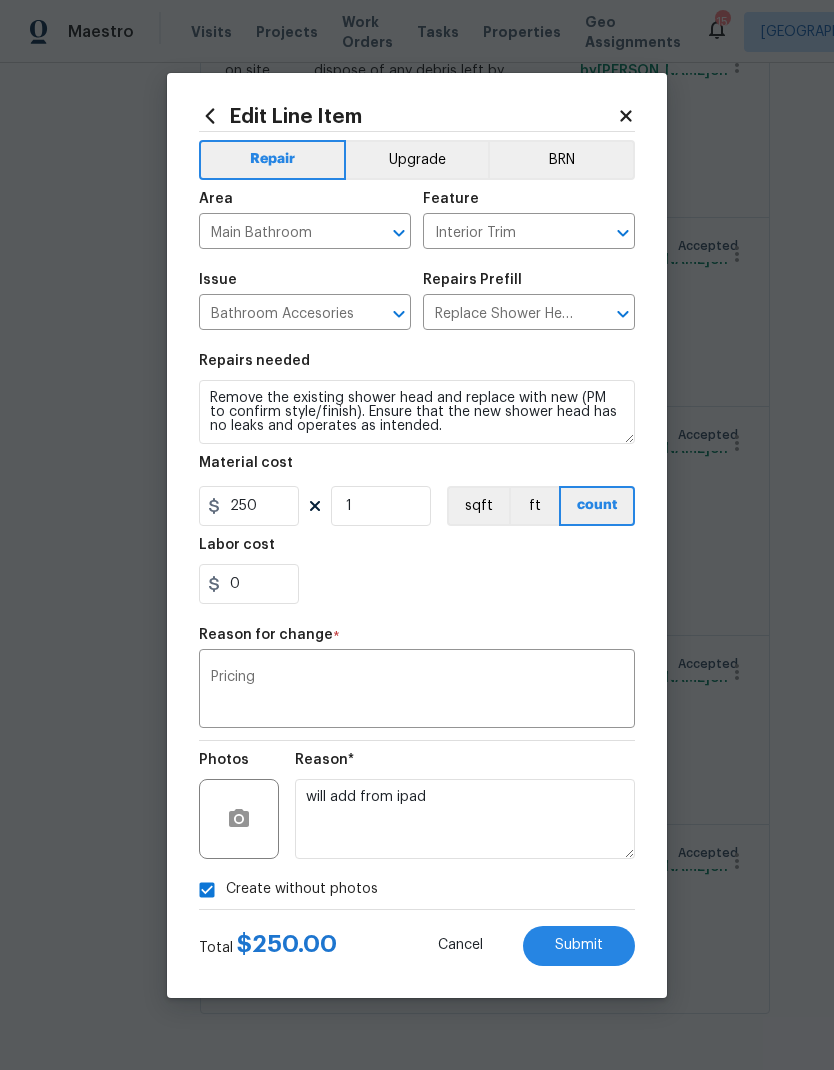 click on "Submit" at bounding box center [579, 946] 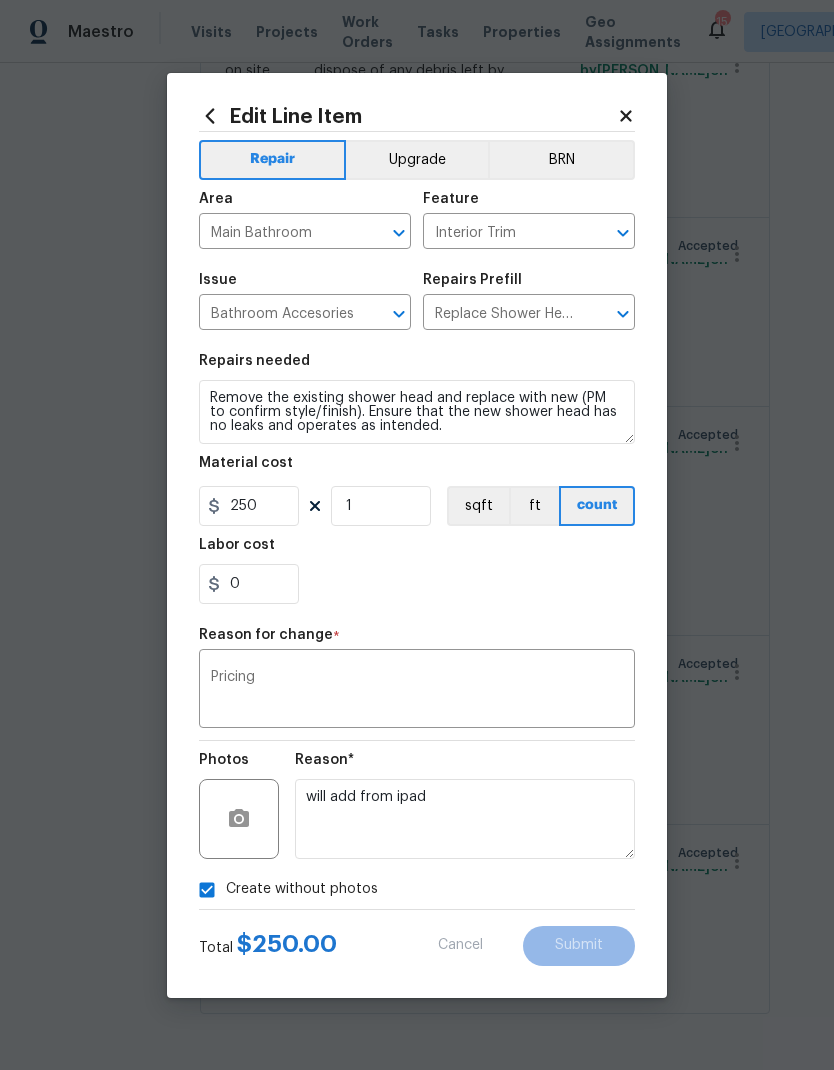 type on "75" 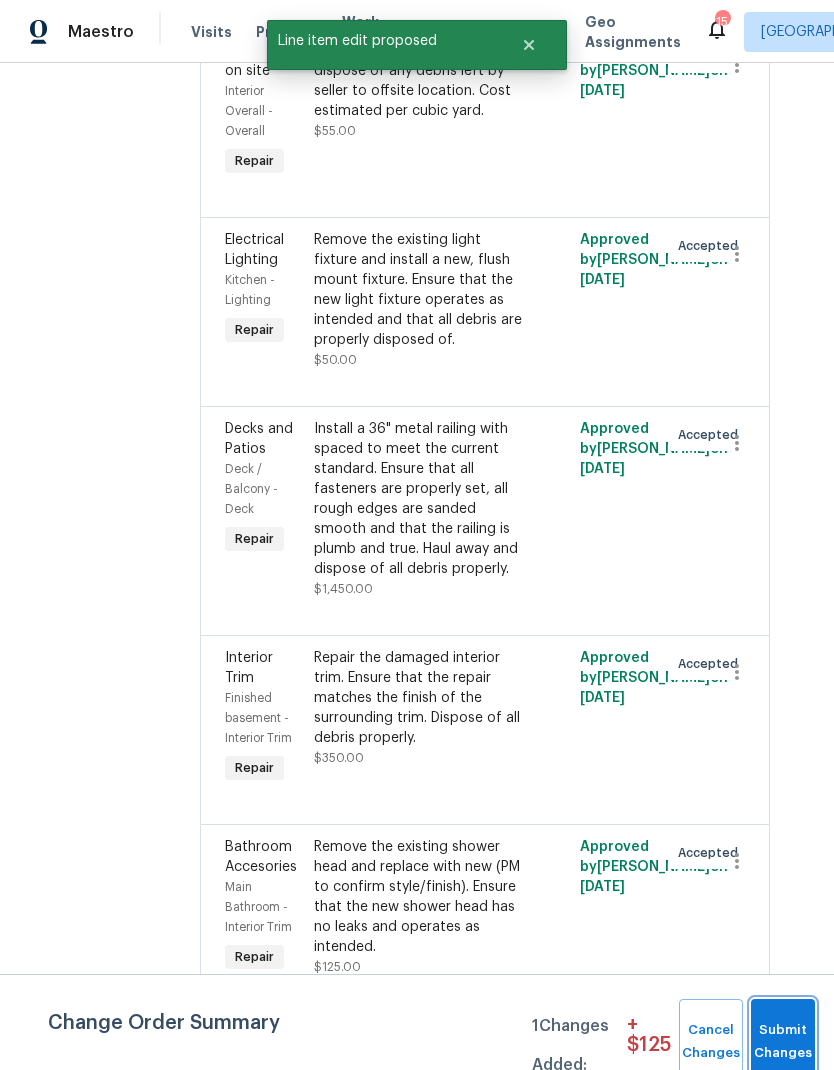 click on "Submit Changes" at bounding box center (783, 1042) 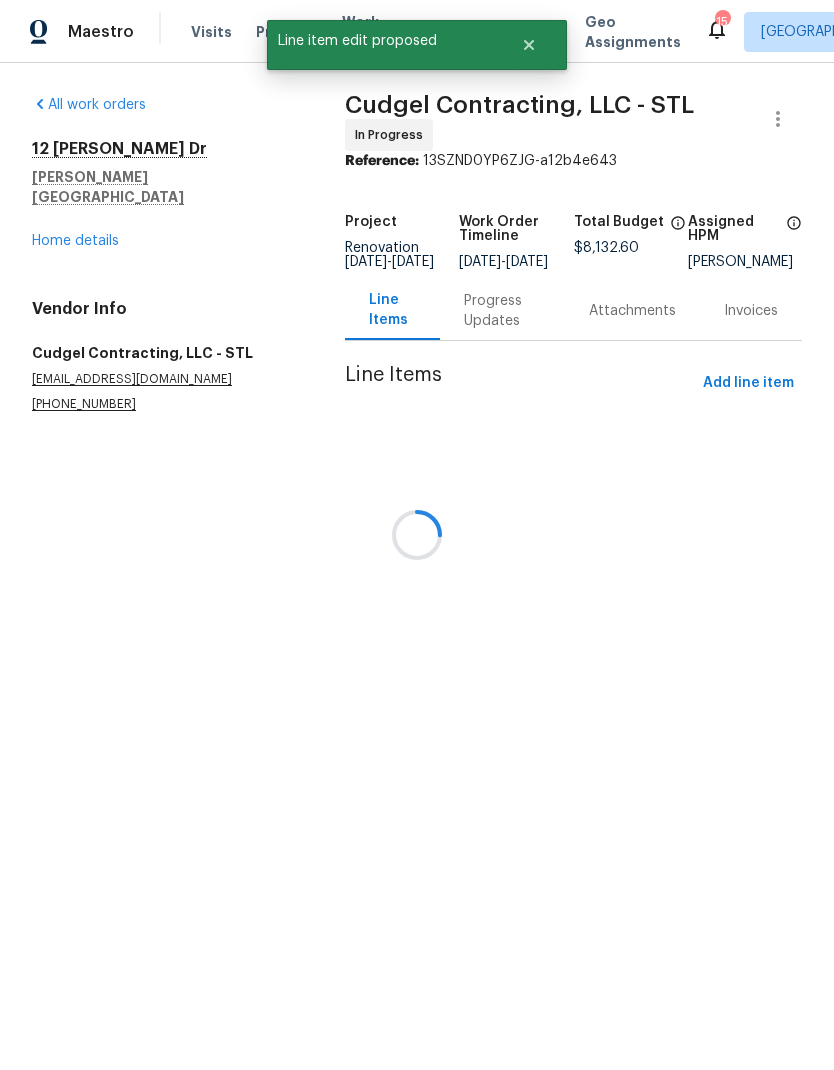 scroll, scrollTop: 0, scrollLeft: 0, axis: both 